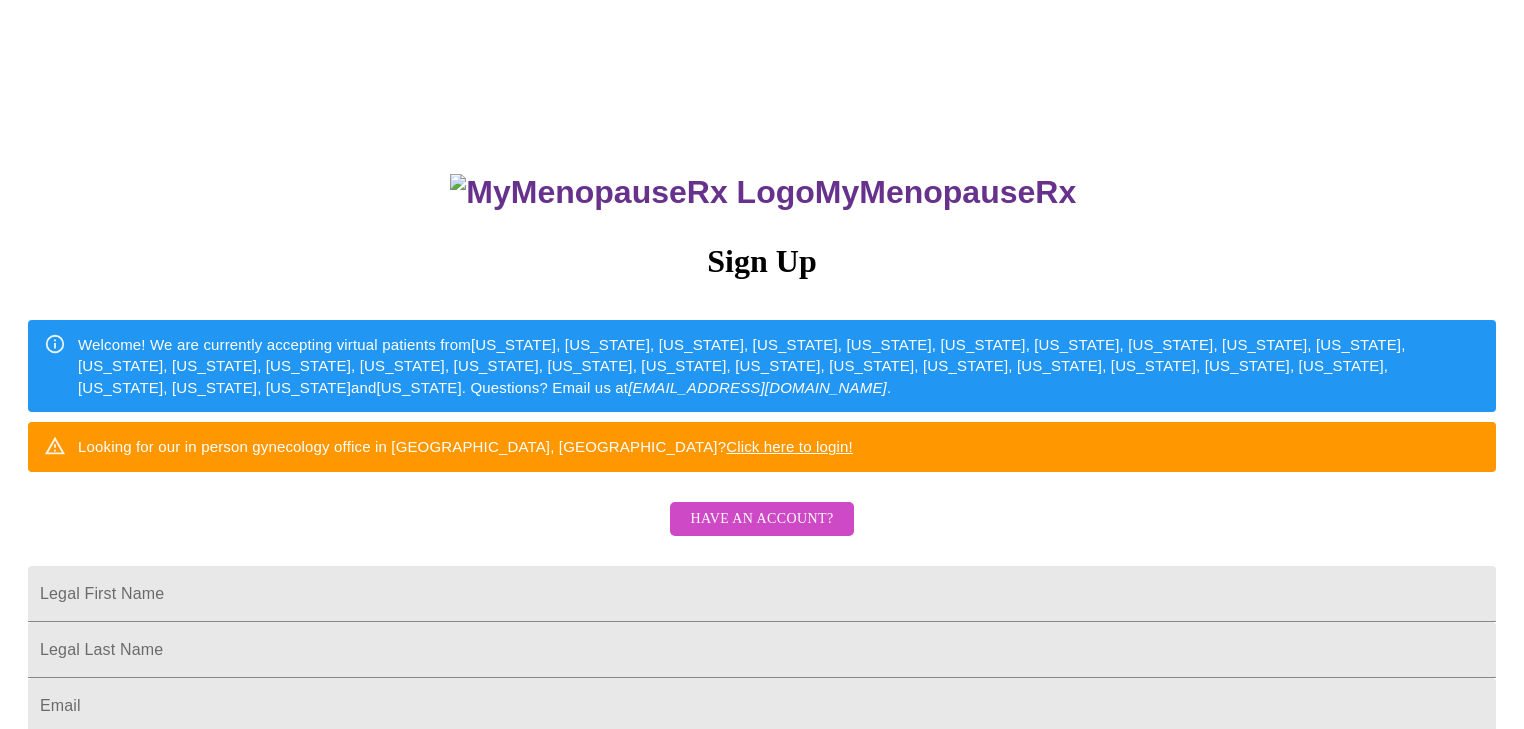 scroll, scrollTop: 0, scrollLeft: 0, axis: both 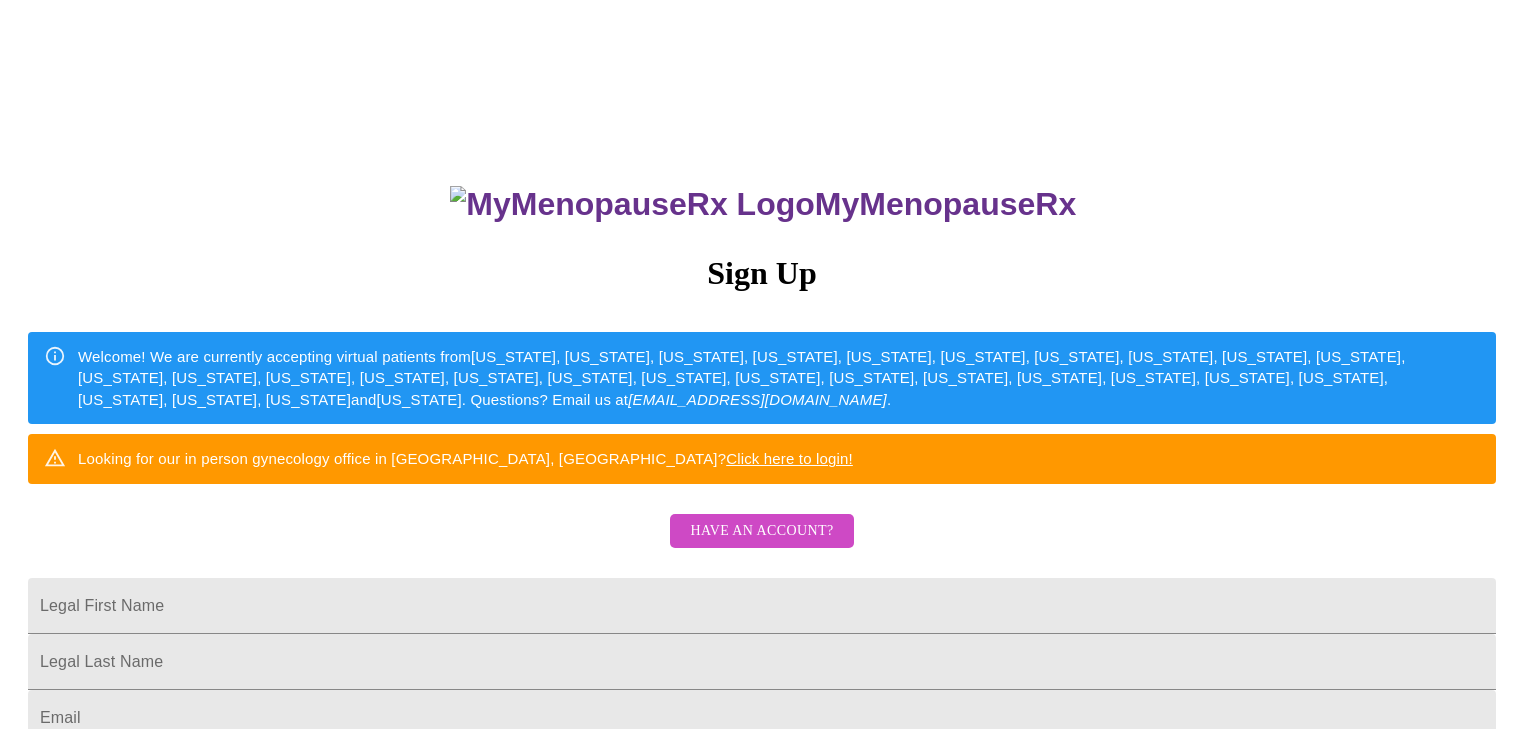 click on "Have an account?" at bounding box center [761, 531] 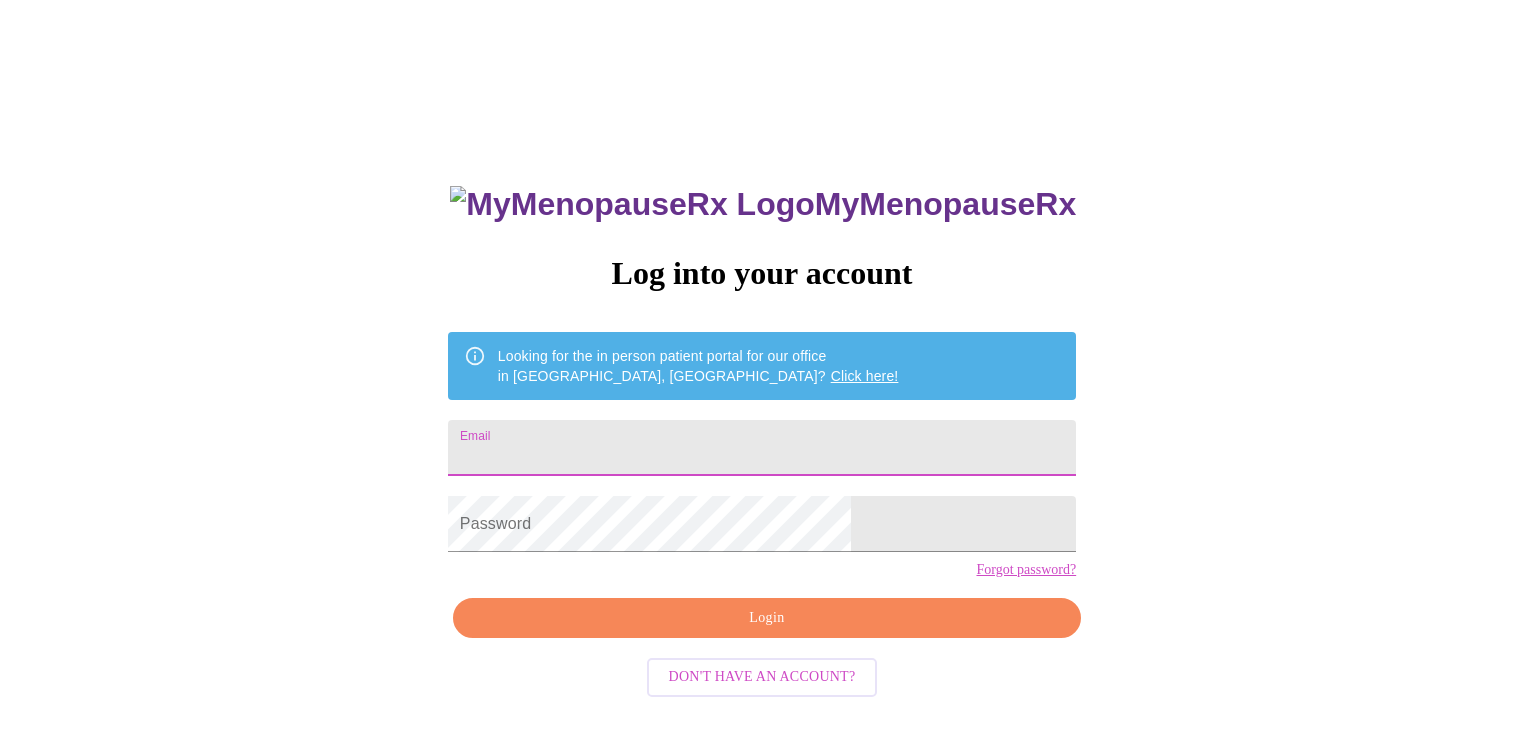 click on "Email" at bounding box center [762, 448] 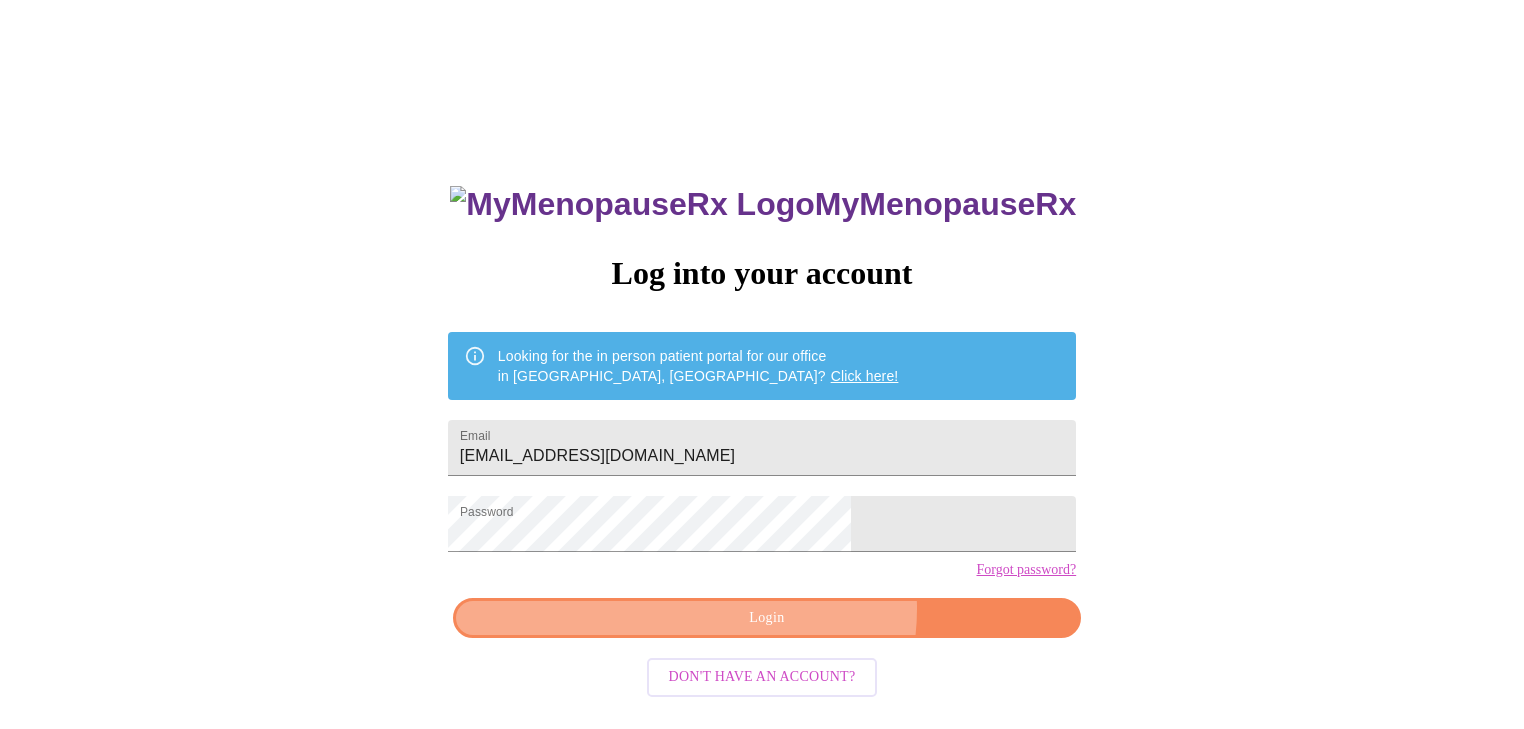 click on "Login" at bounding box center (767, 618) 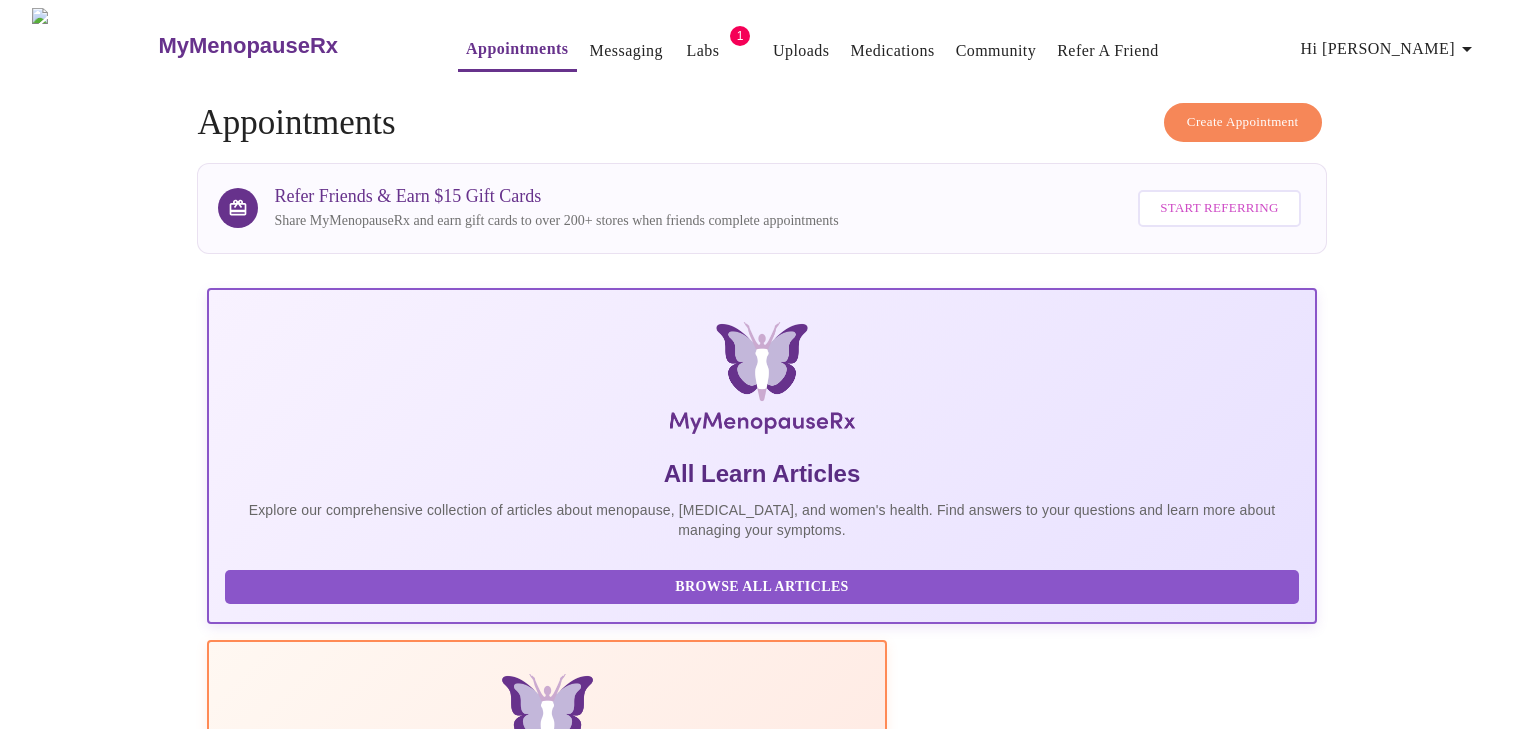 click on "Appointments" at bounding box center (517, 49) 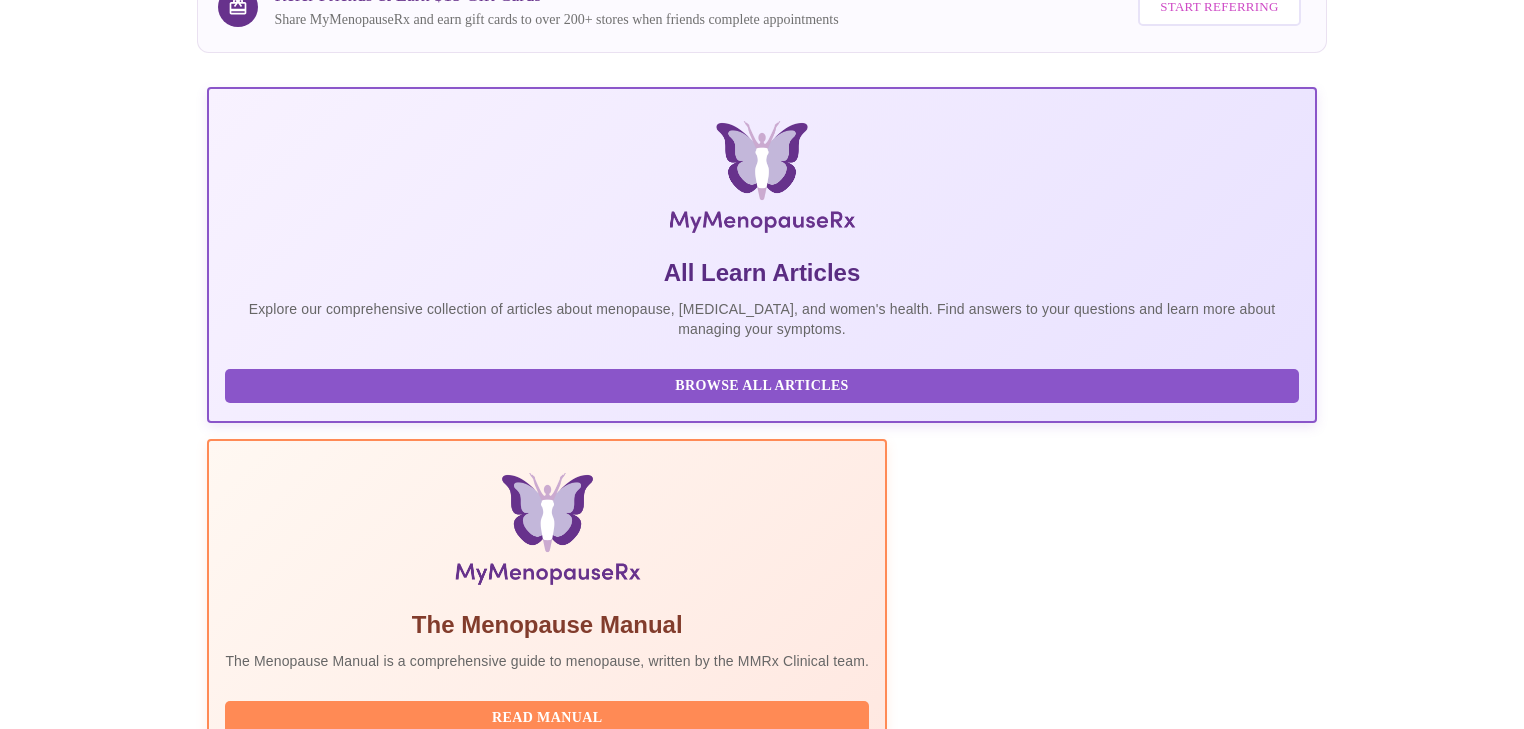 scroll, scrollTop: 480, scrollLeft: 0, axis: vertical 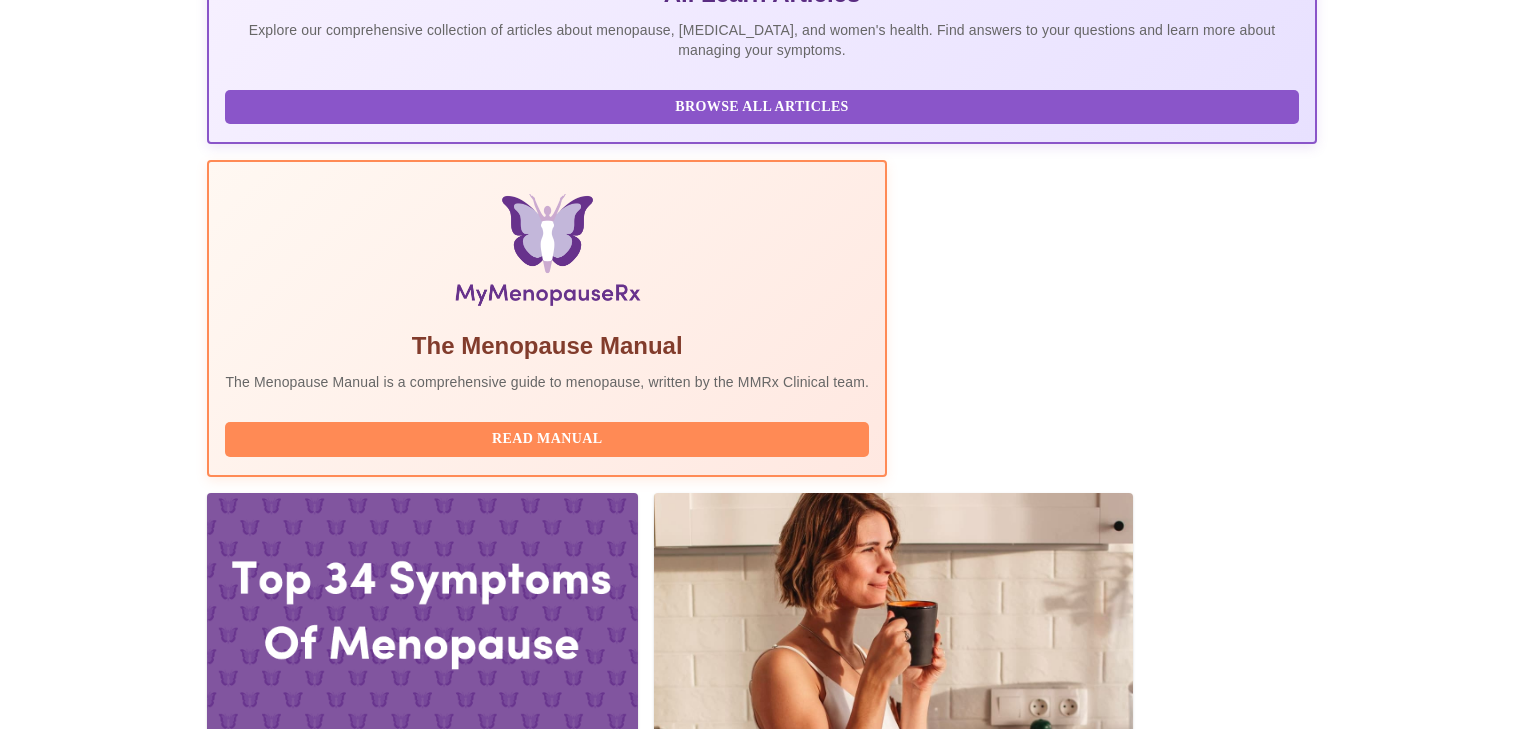 click 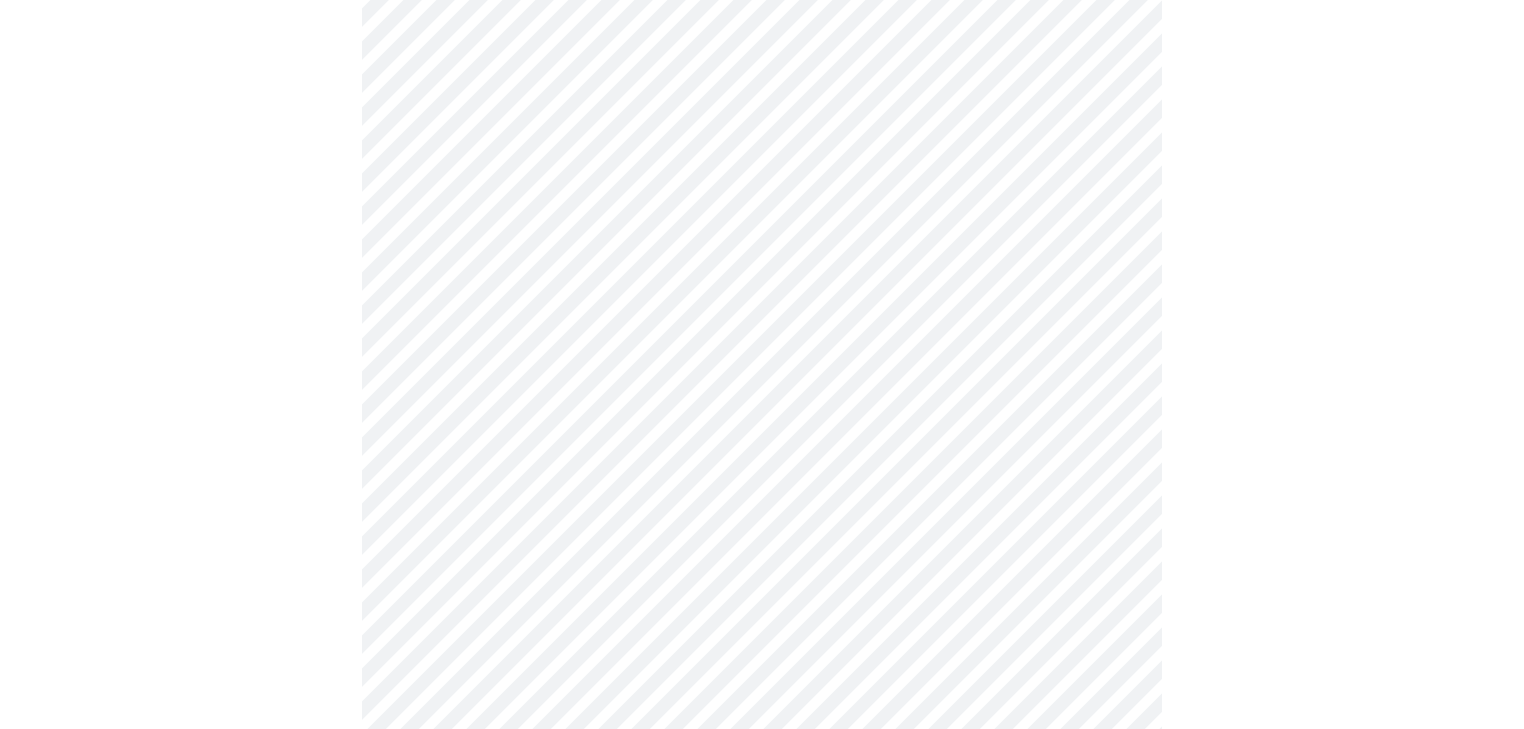 scroll, scrollTop: 886, scrollLeft: 0, axis: vertical 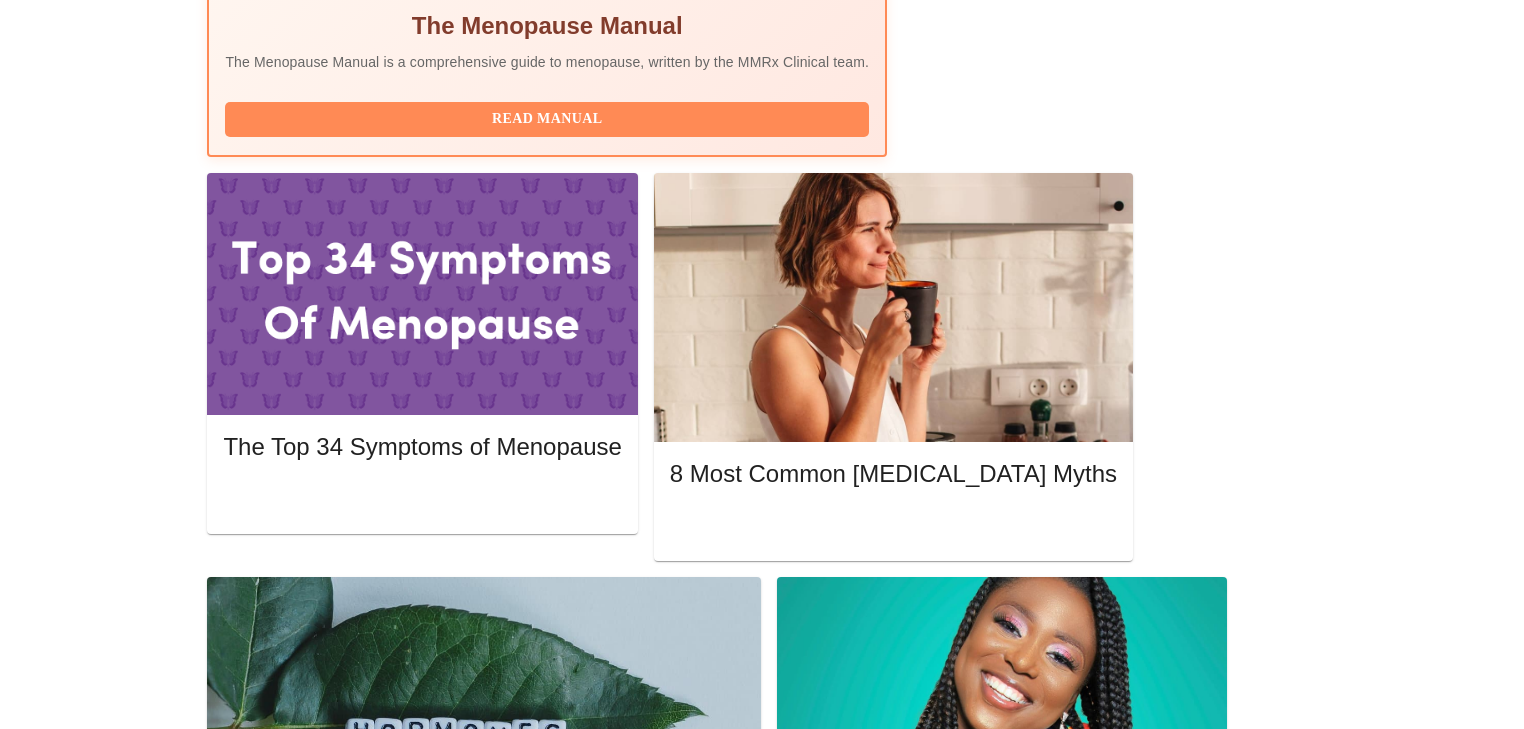 click on "Join Waiting Room" at bounding box center (1210, 1752) 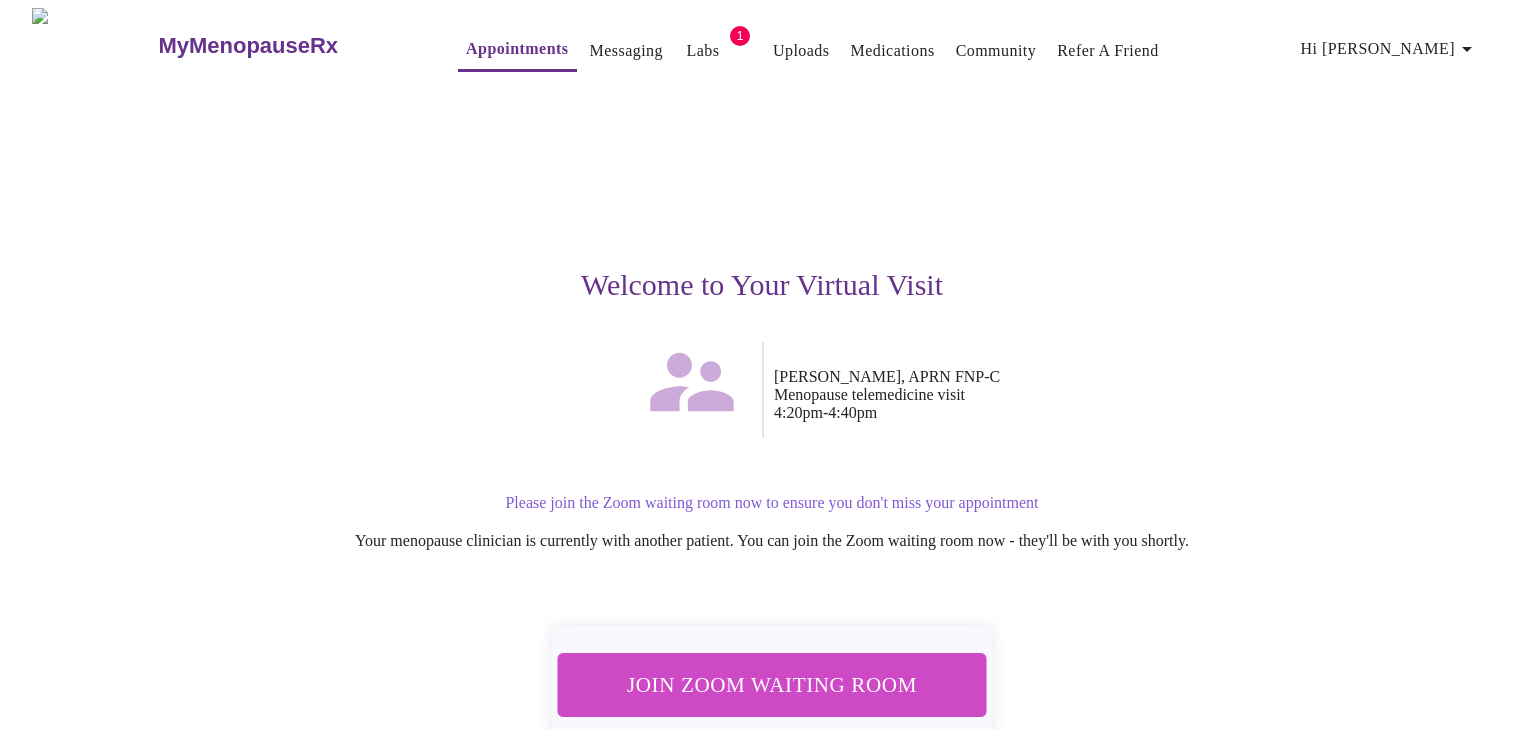 click on "Join Zoom Waiting Room" at bounding box center [772, 684] 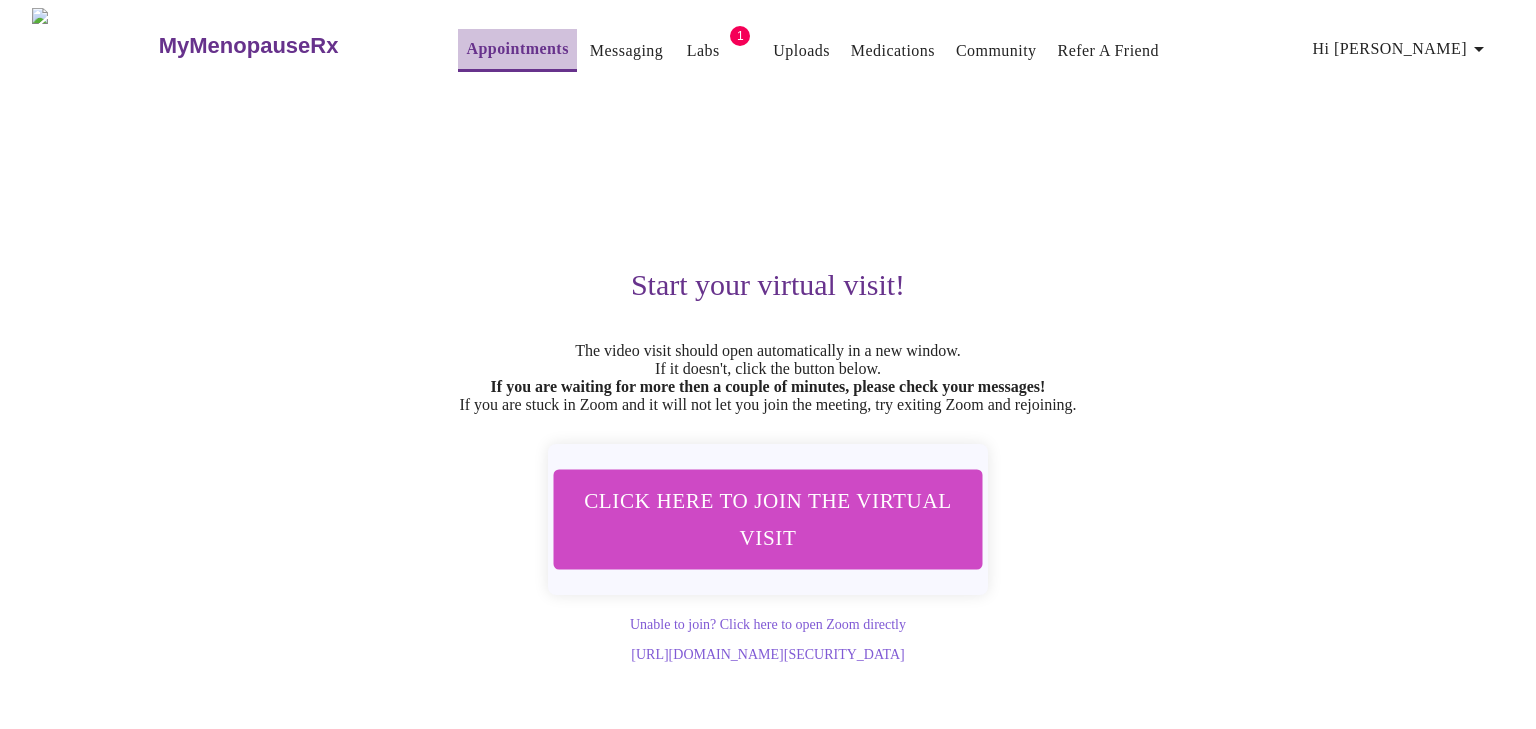 click on "Appointments" at bounding box center (517, 49) 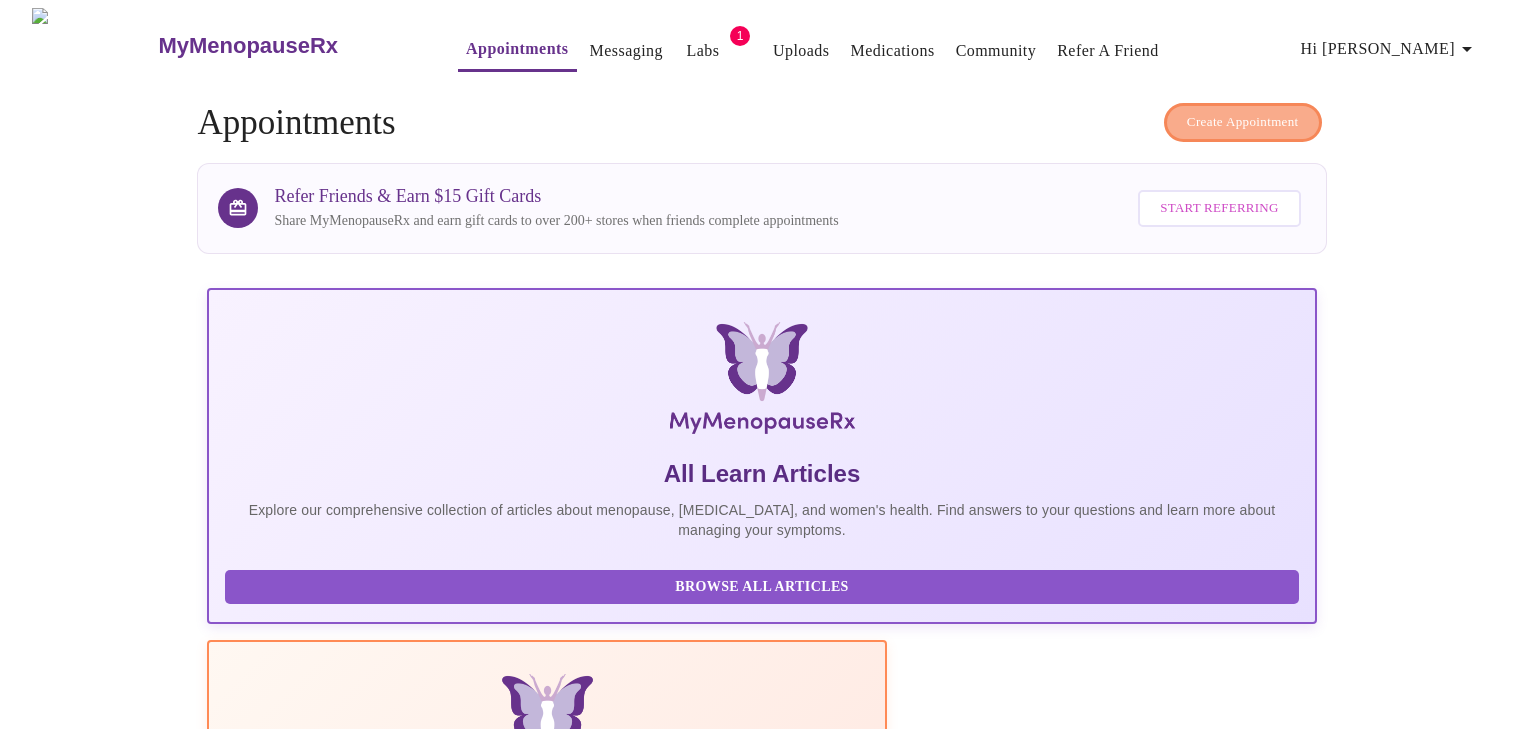 click on "Create Appointment" at bounding box center [1243, 122] 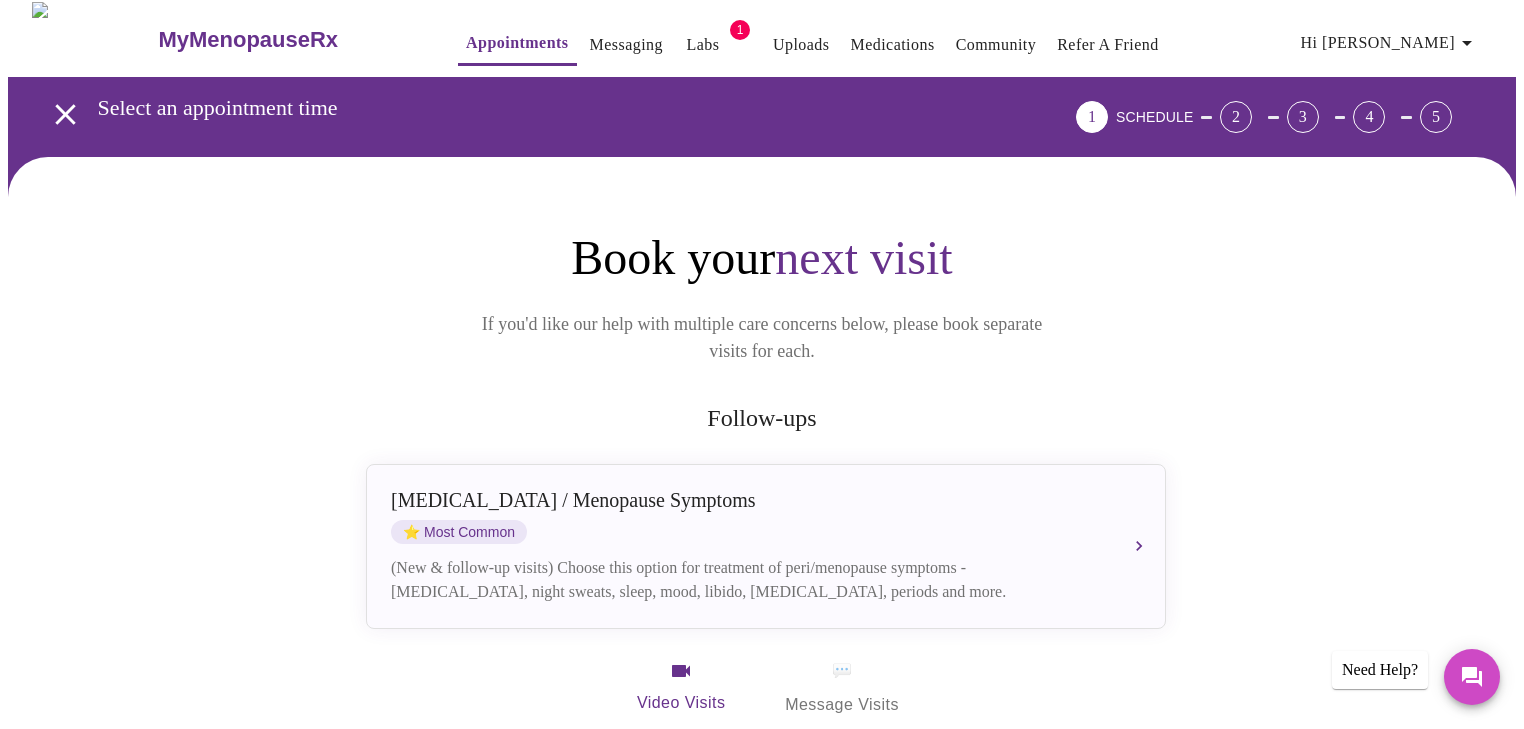 scroll, scrollTop: 0, scrollLeft: 0, axis: both 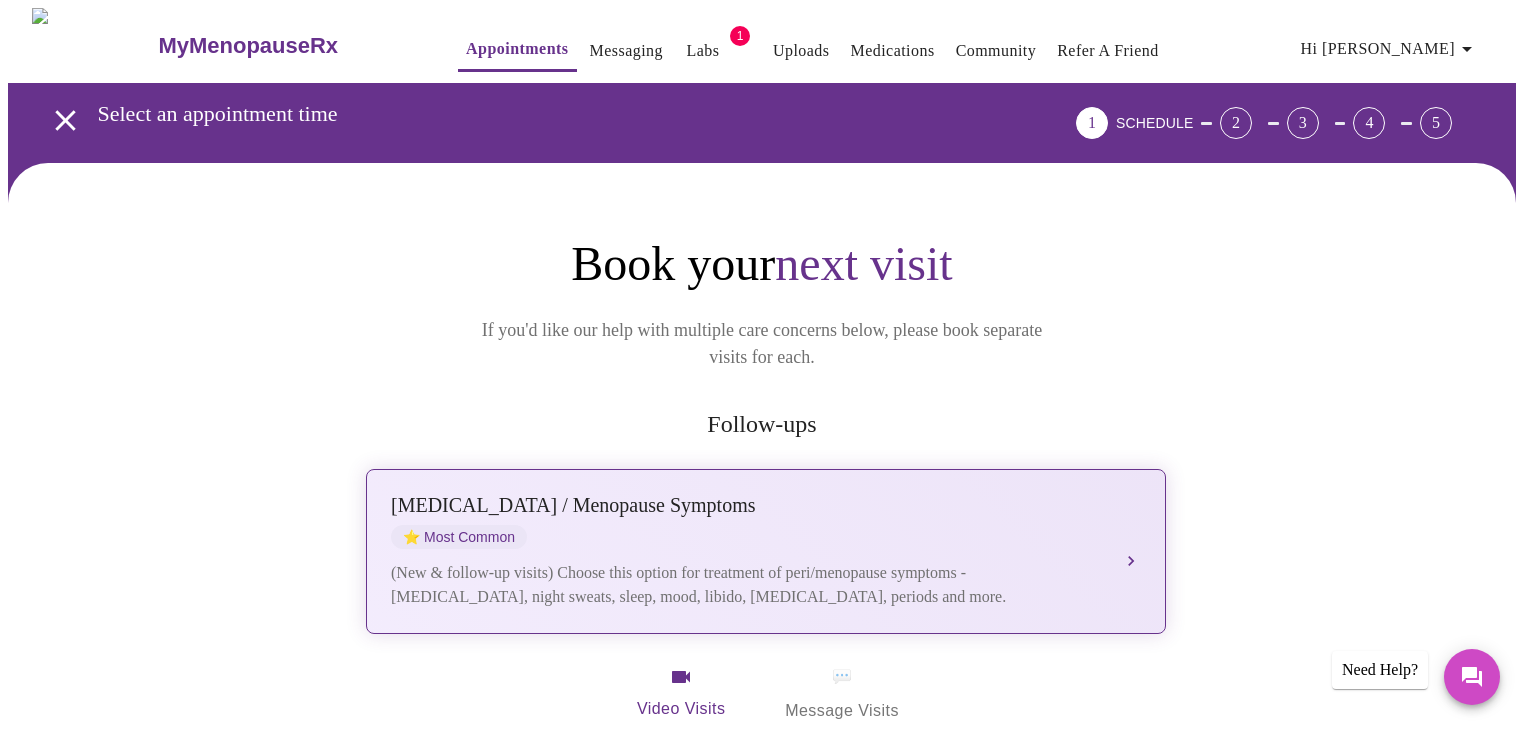 click on "[MEDICAL_DATA] / Menopause Symptoms  ⭐  Most Common" at bounding box center (746, 521) 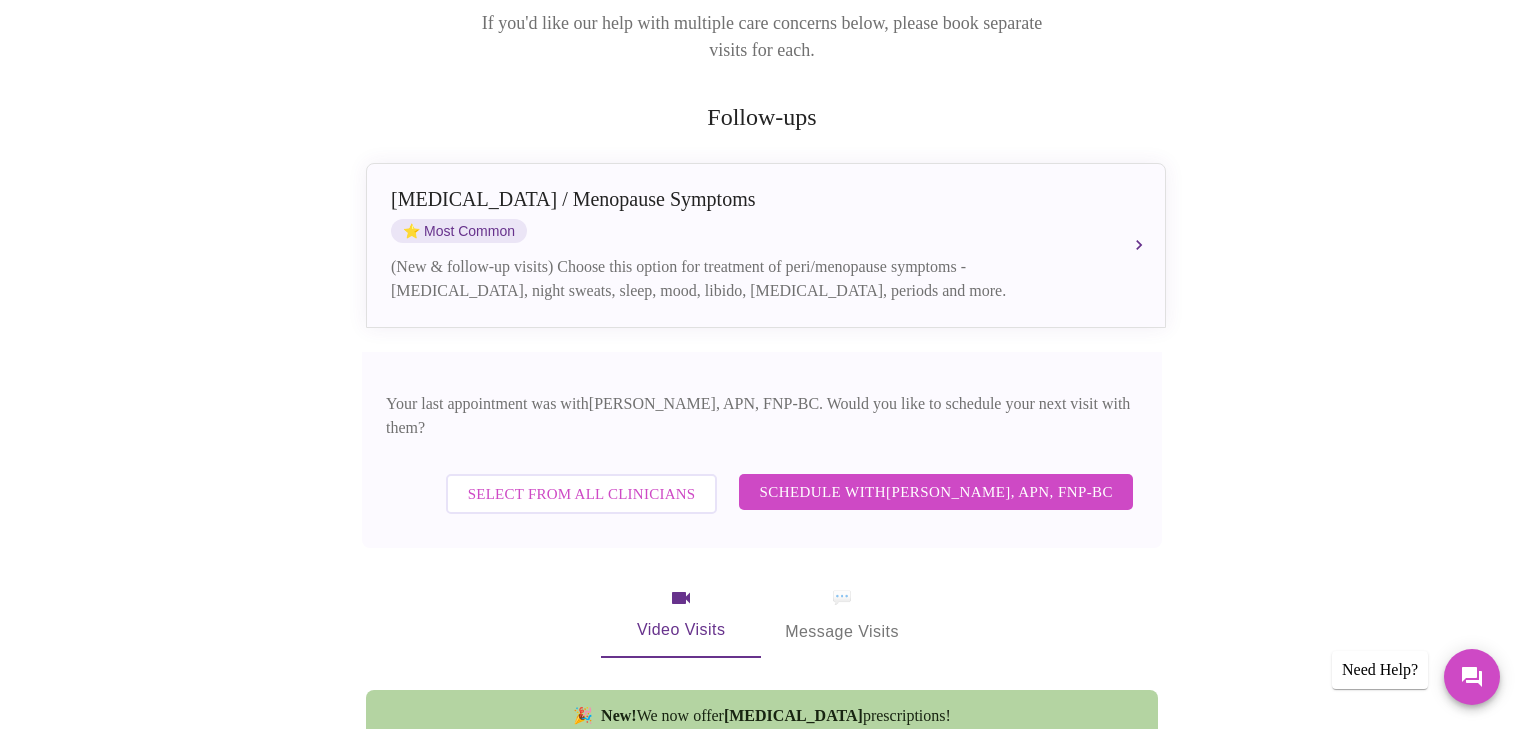 scroll, scrollTop: 320, scrollLeft: 0, axis: vertical 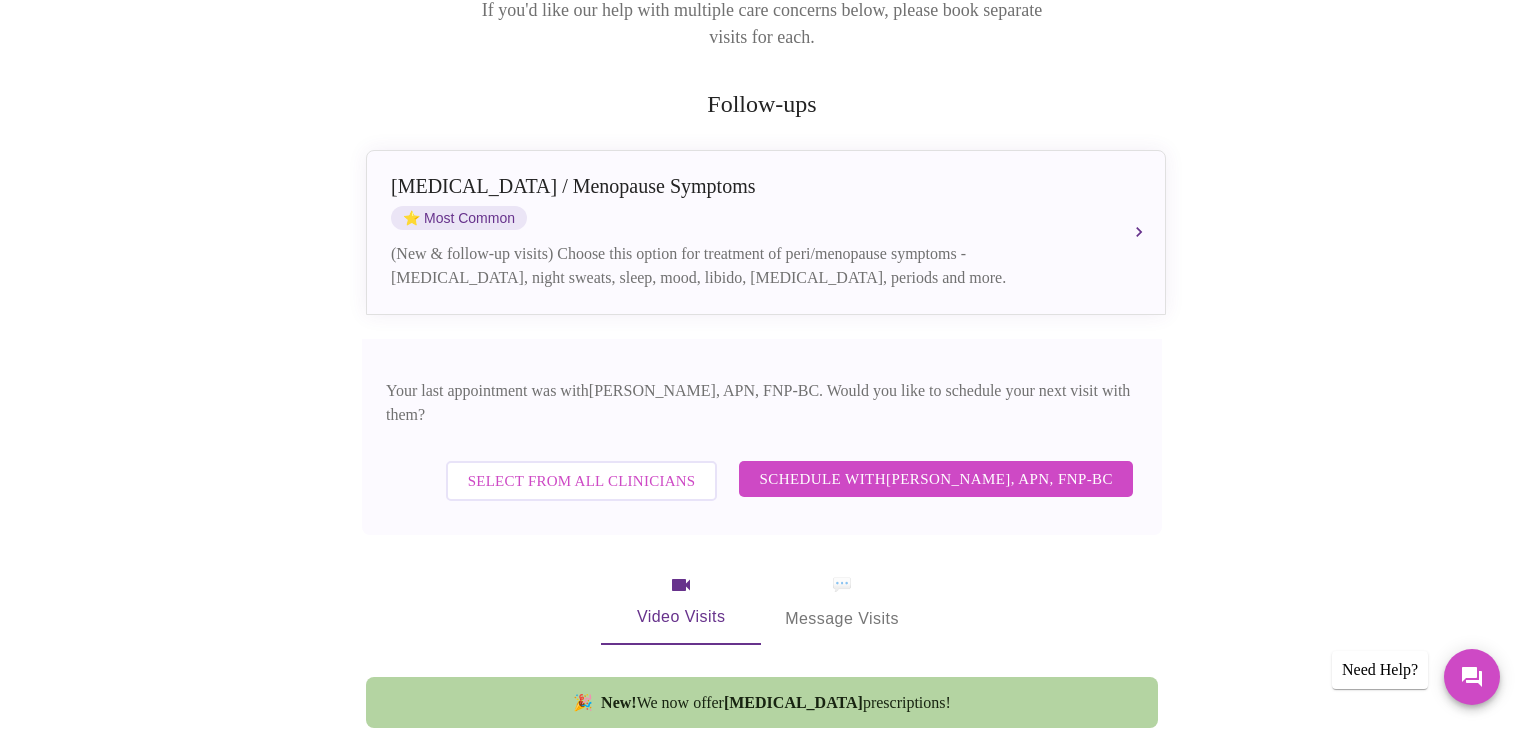 click on "Select from All Clinicians" at bounding box center (582, 481) 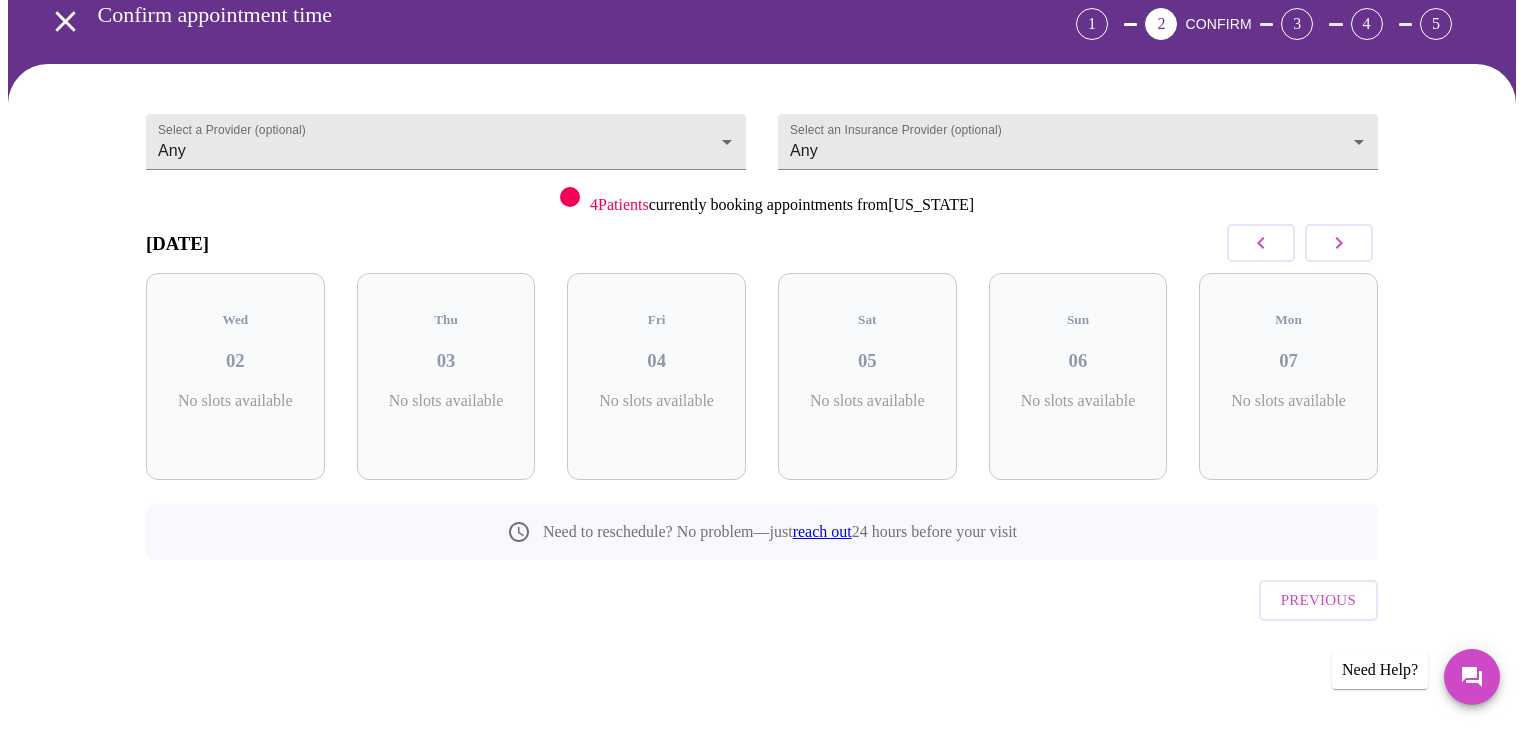 scroll, scrollTop: 56, scrollLeft: 0, axis: vertical 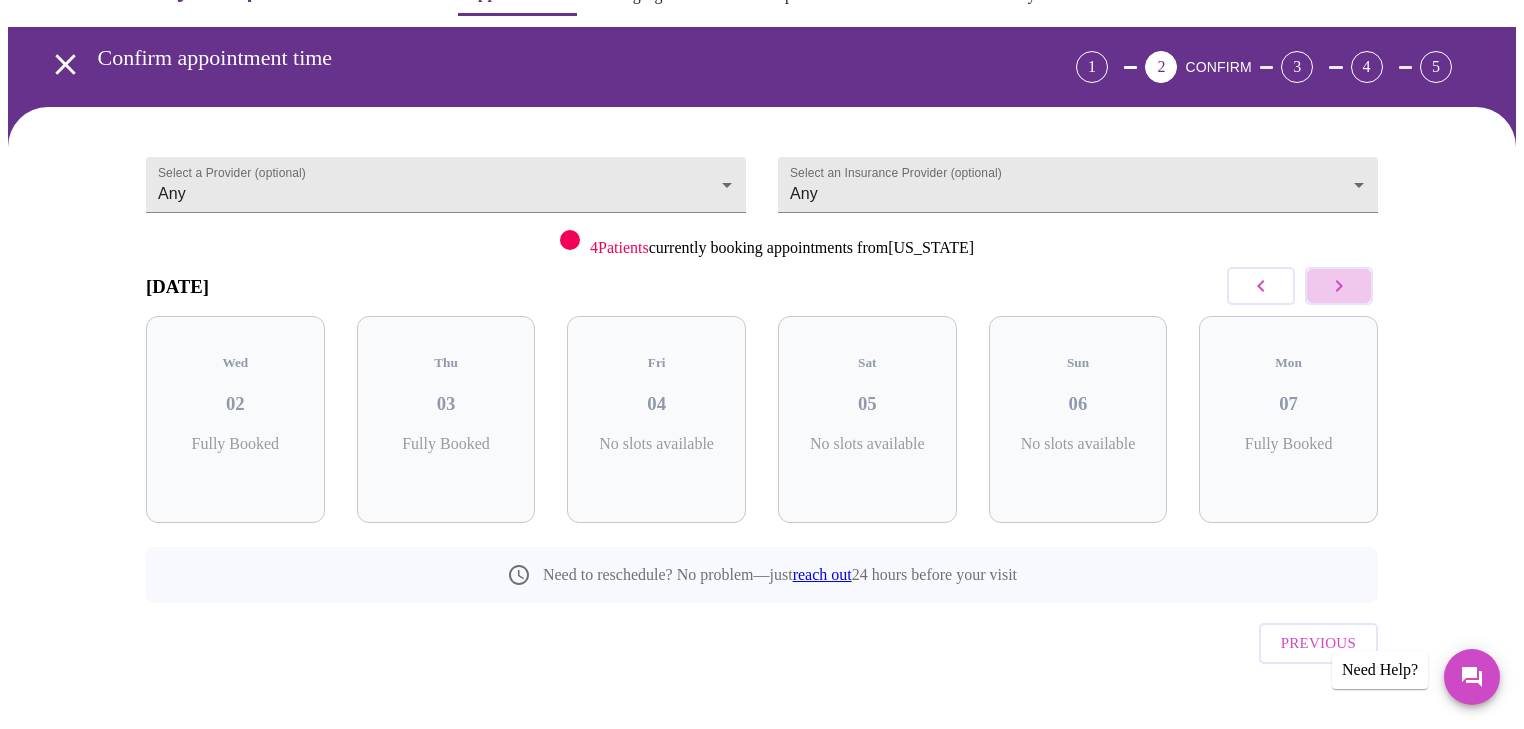 click at bounding box center [1339, 286] 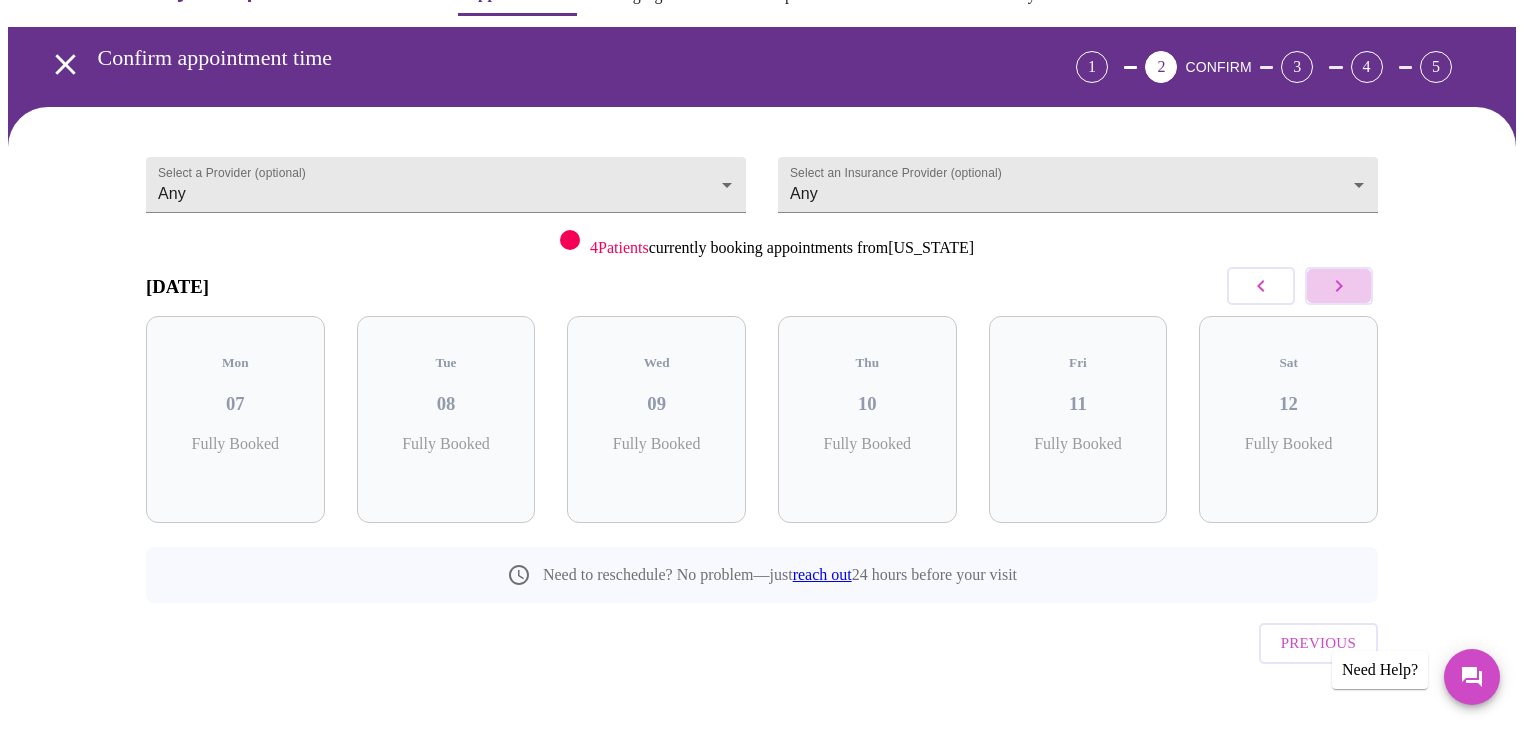 click at bounding box center (1339, 286) 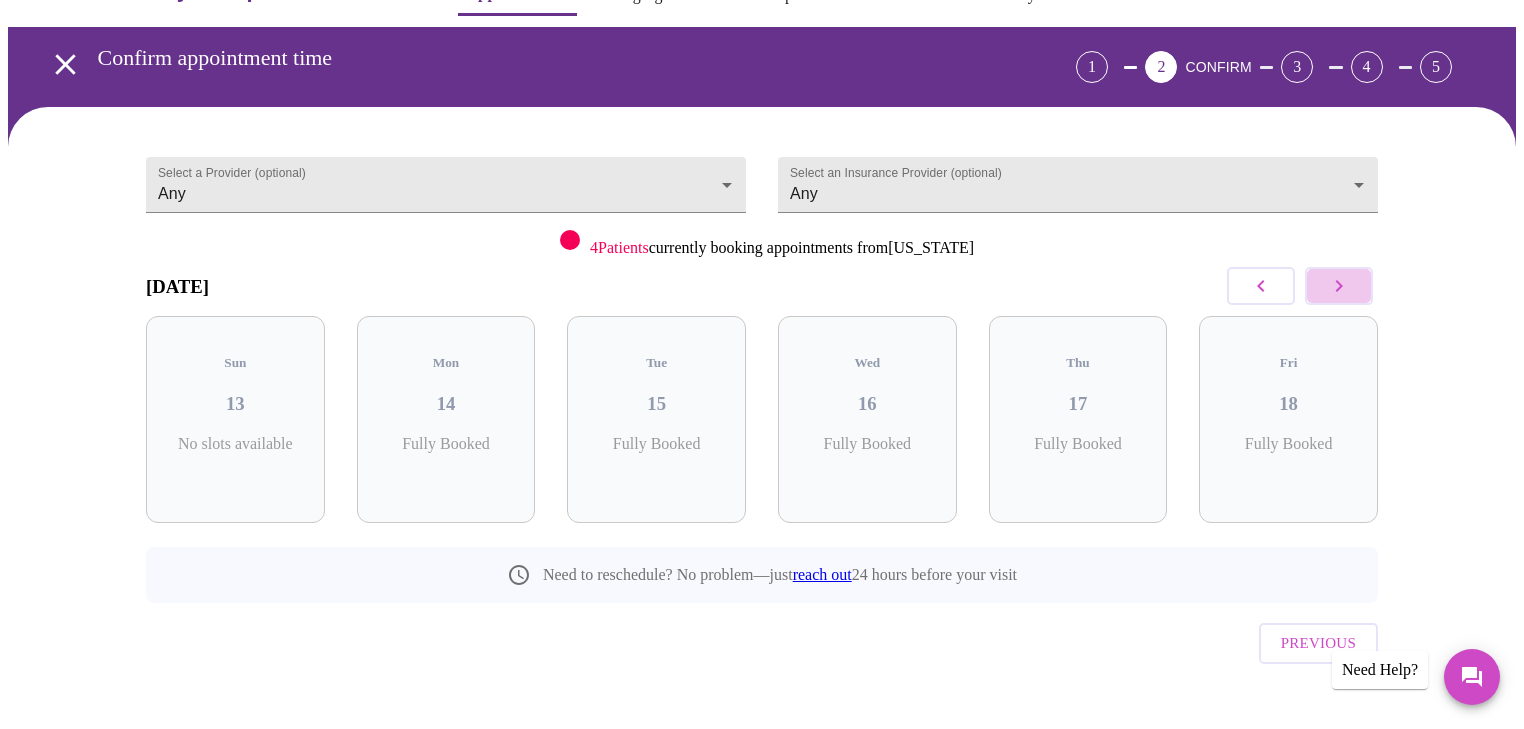 click 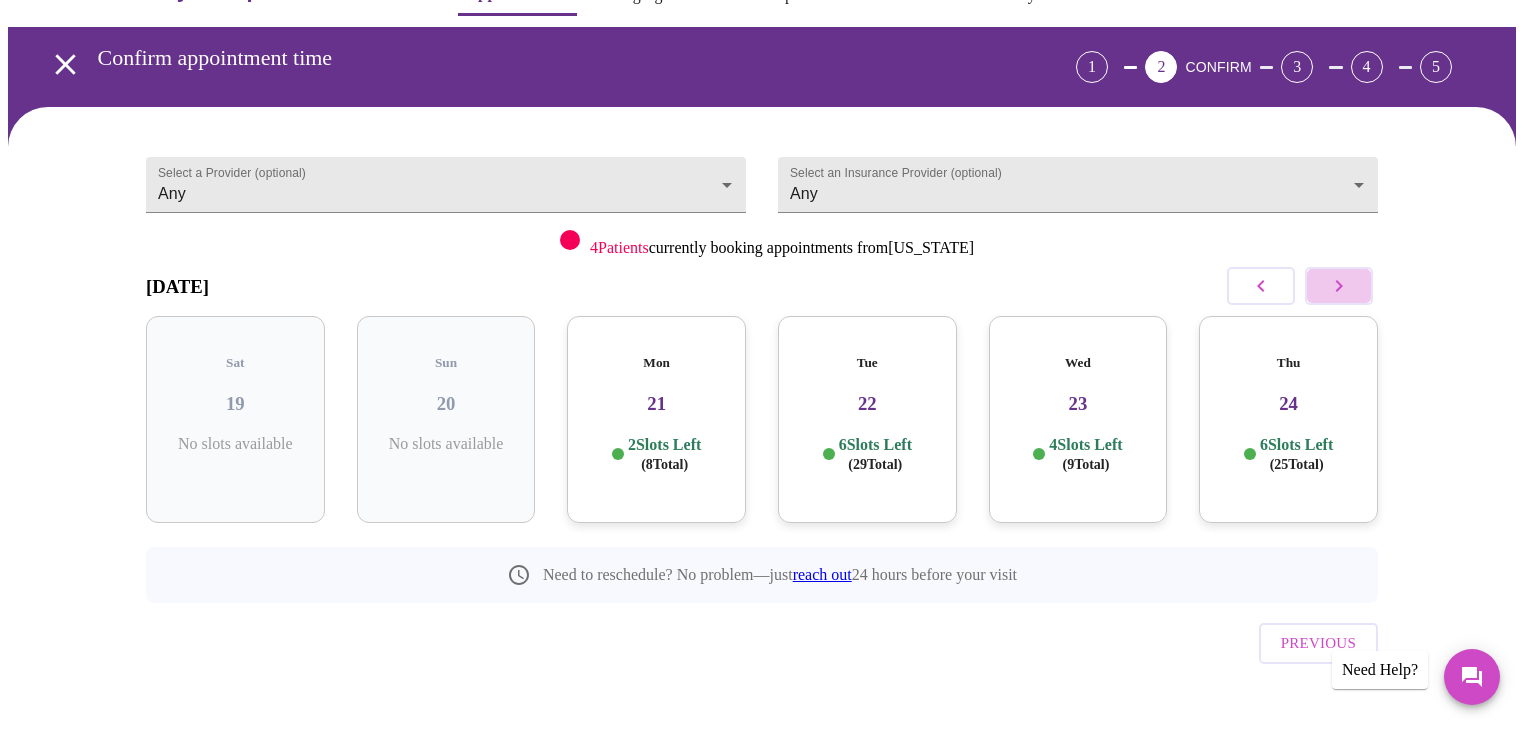 click 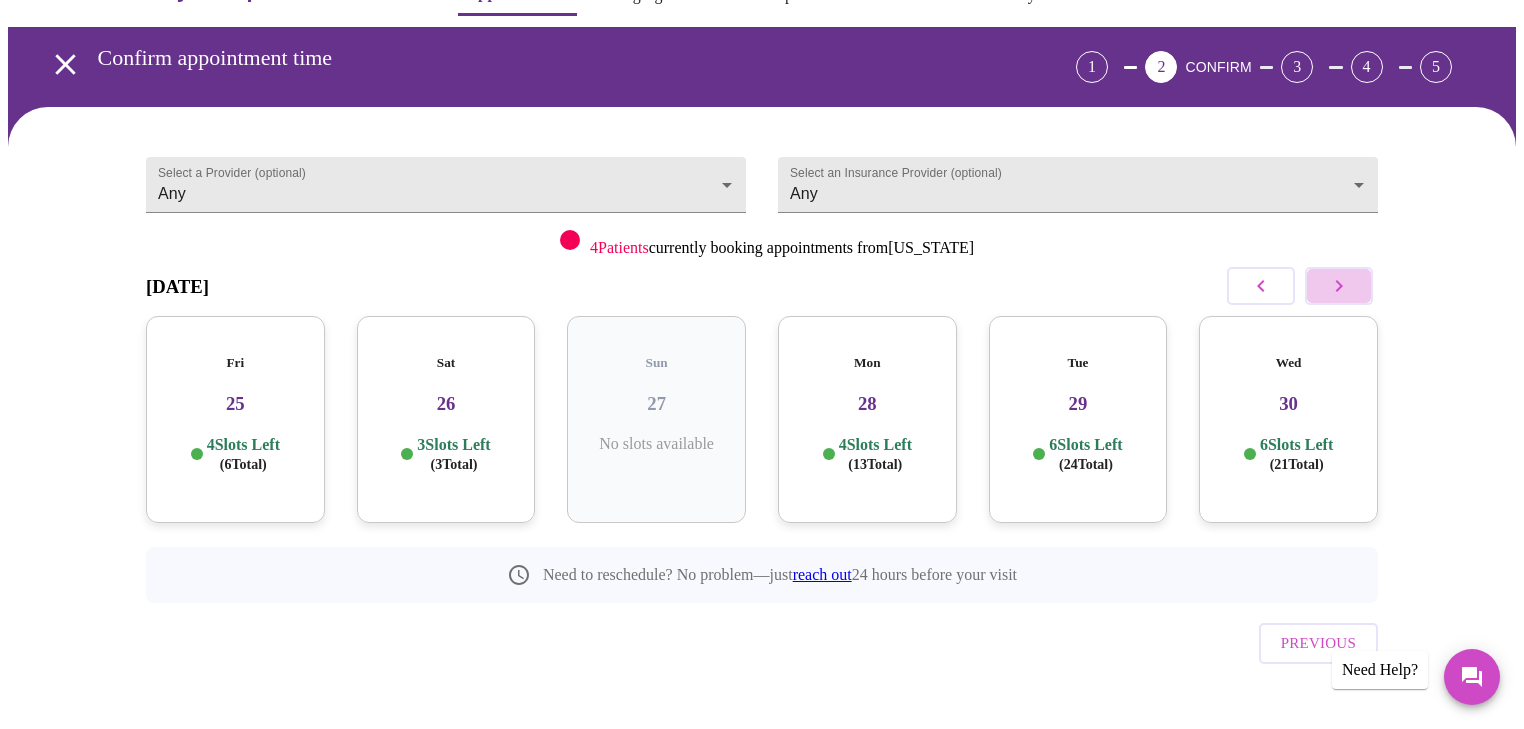 click 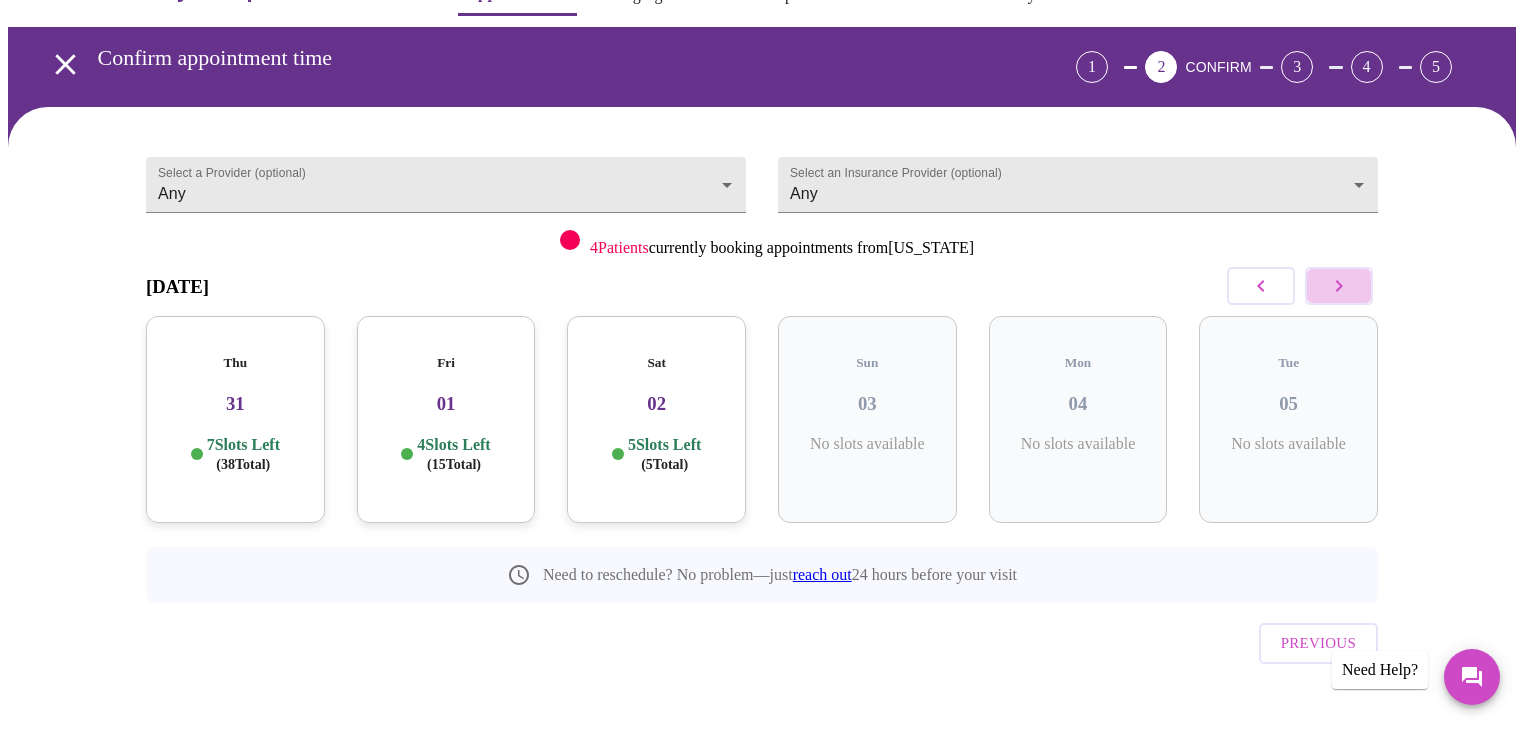 click 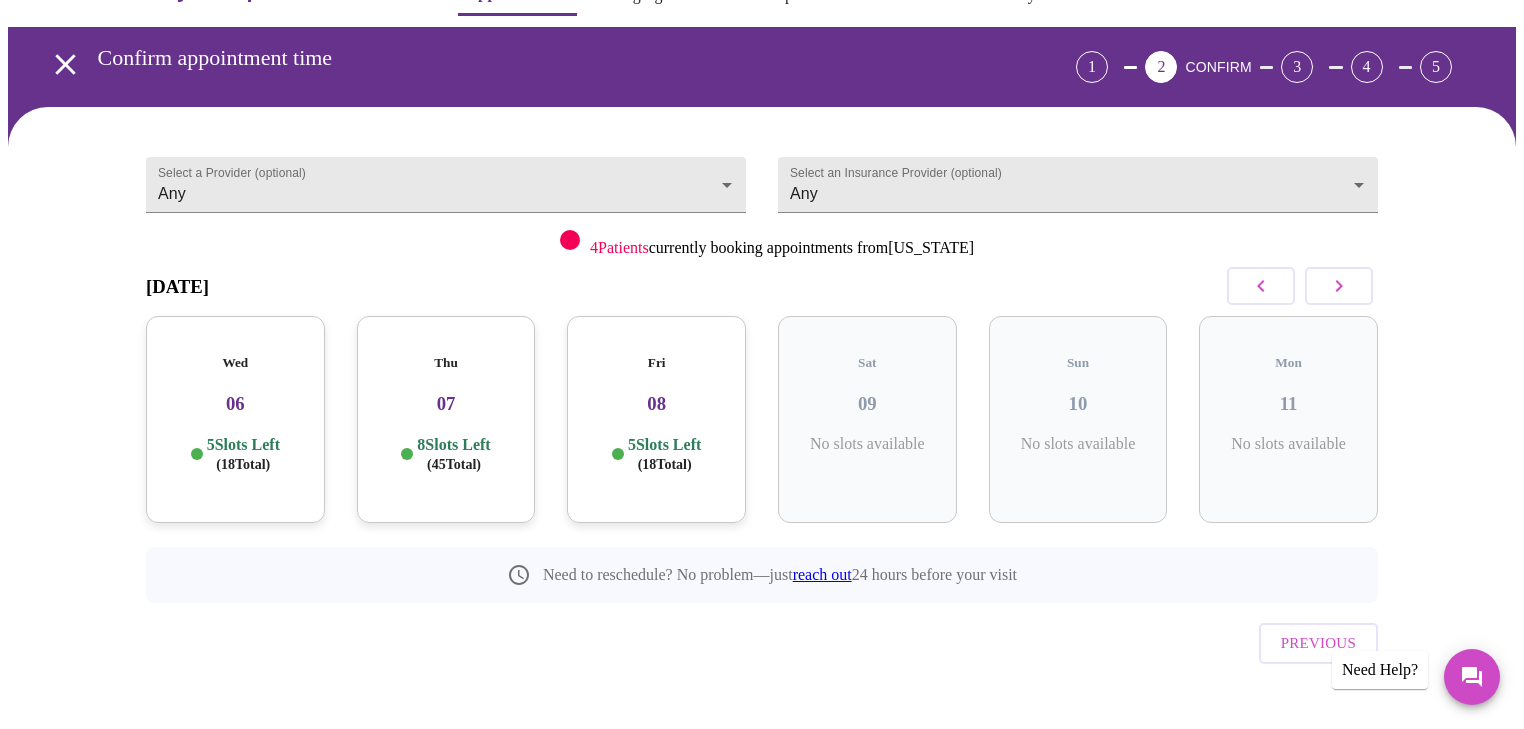 click 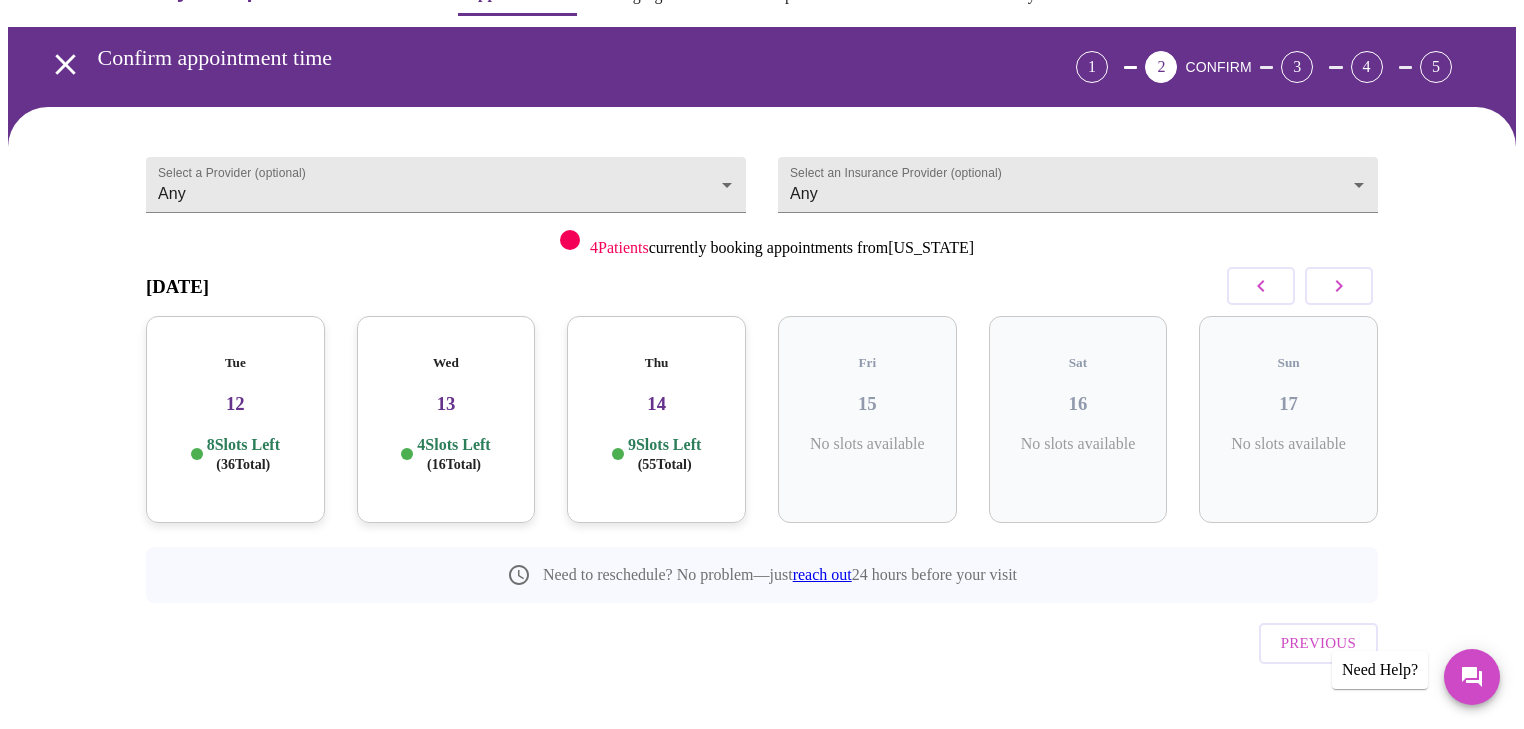click 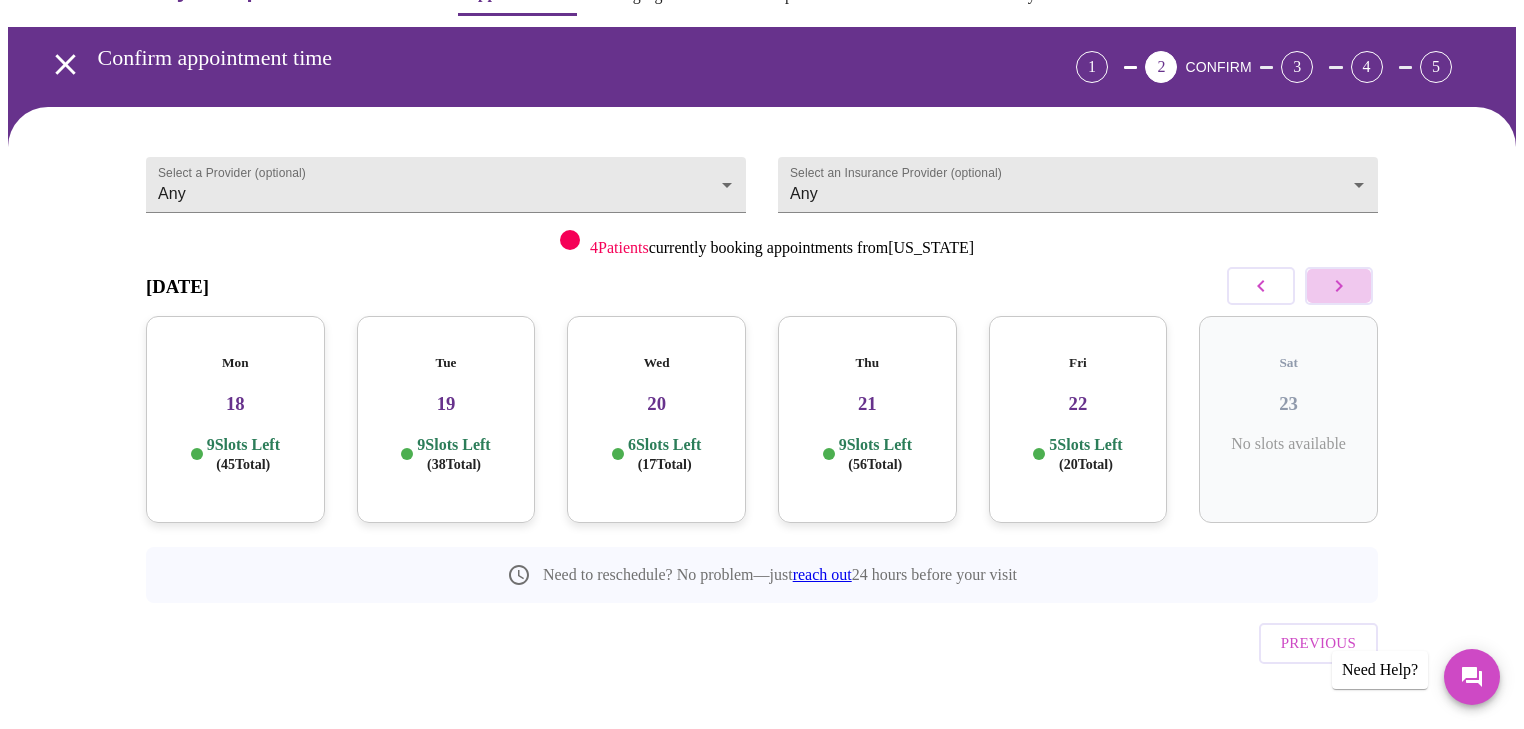 click 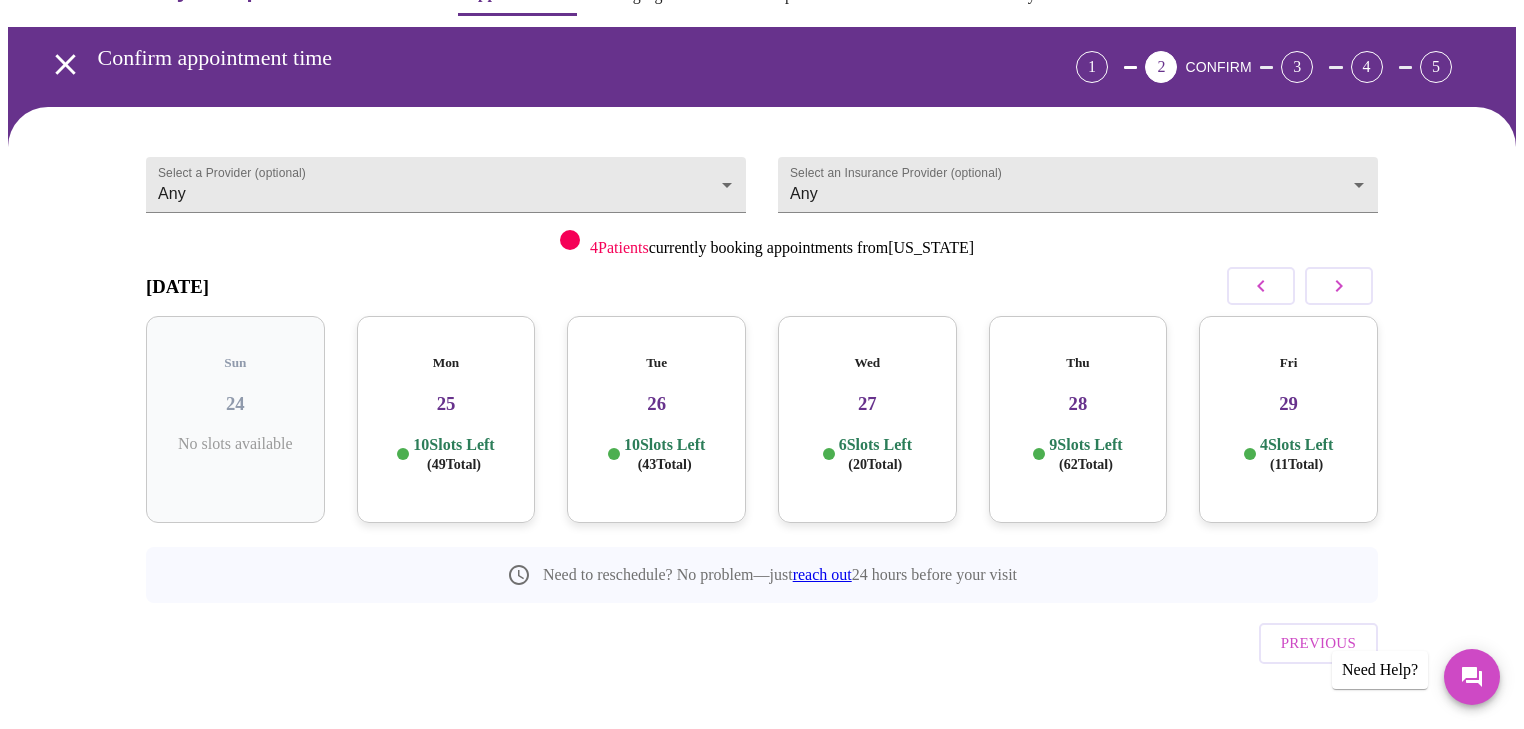 click 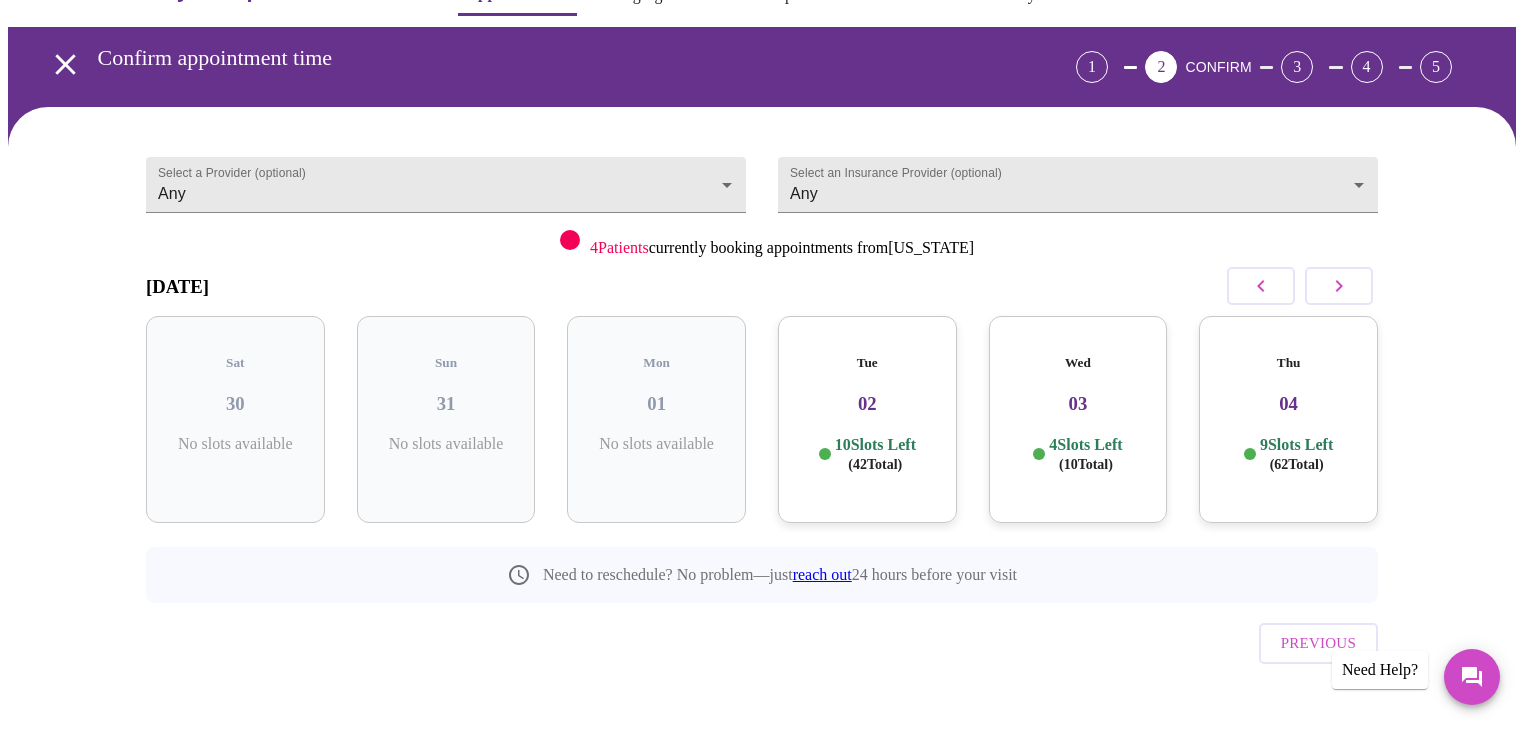 click 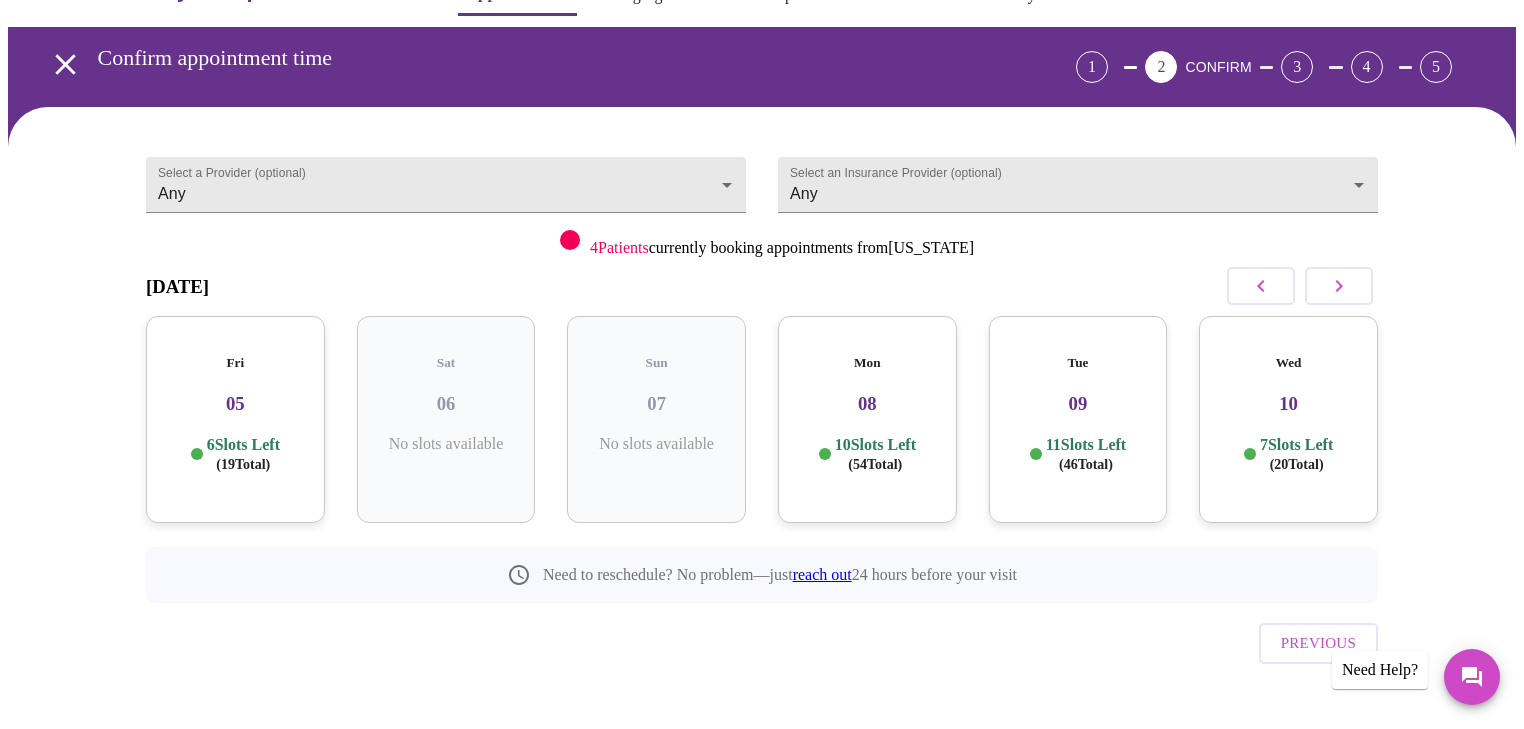 click on "10" at bounding box center (1288, 404) 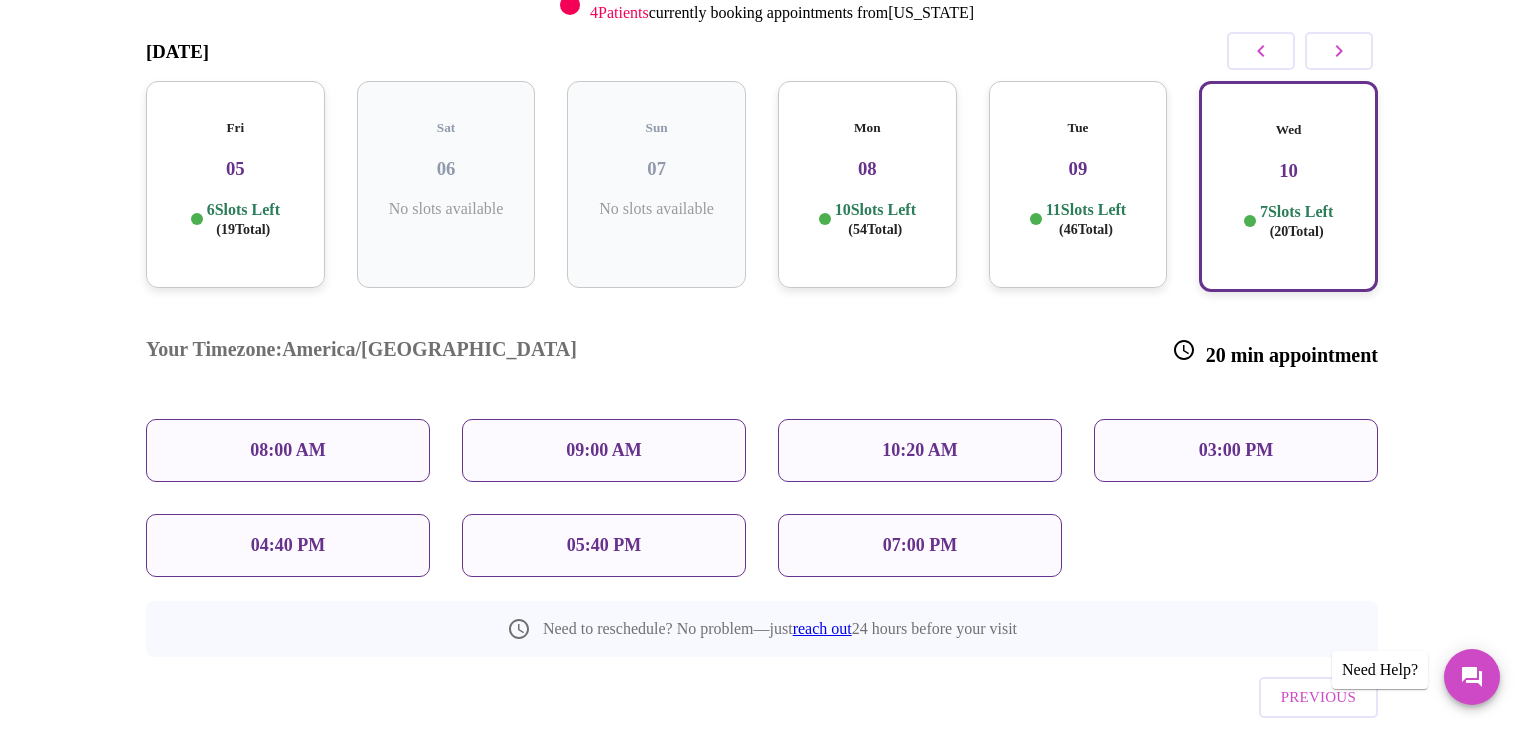 scroll, scrollTop: 296, scrollLeft: 0, axis: vertical 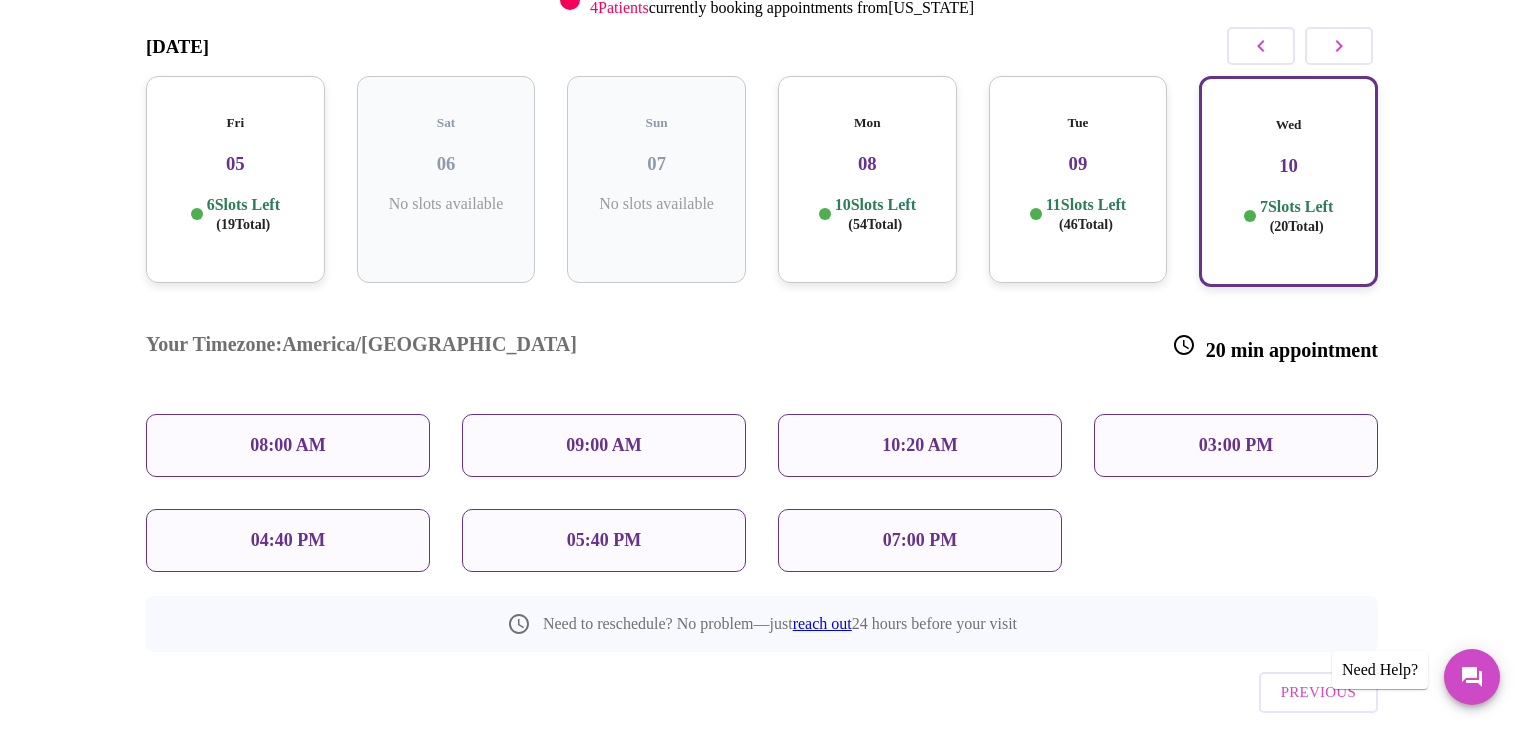 click on "03:00 PM" at bounding box center (1236, 445) 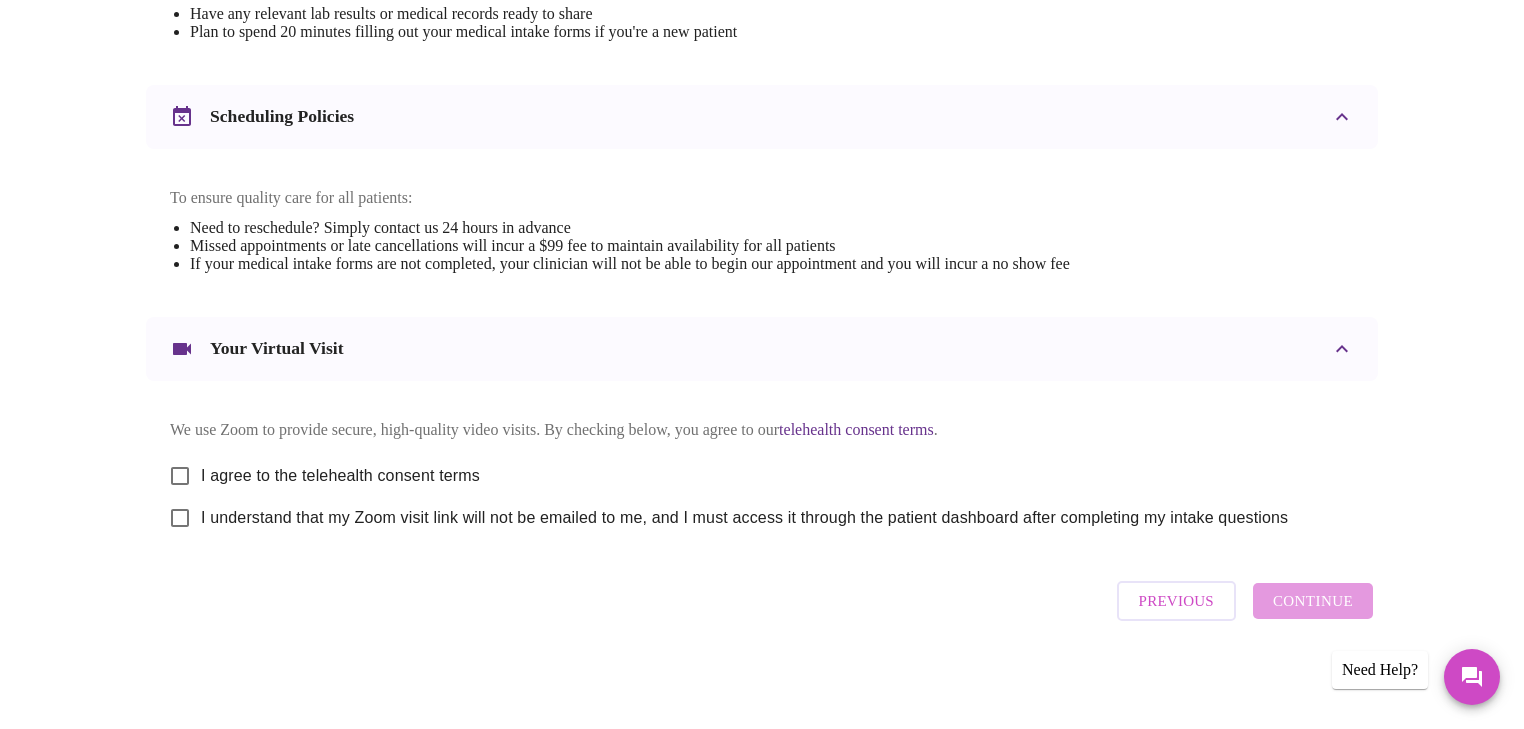 scroll, scrollTop: 696, scrollLeft: 0, axis: vertical 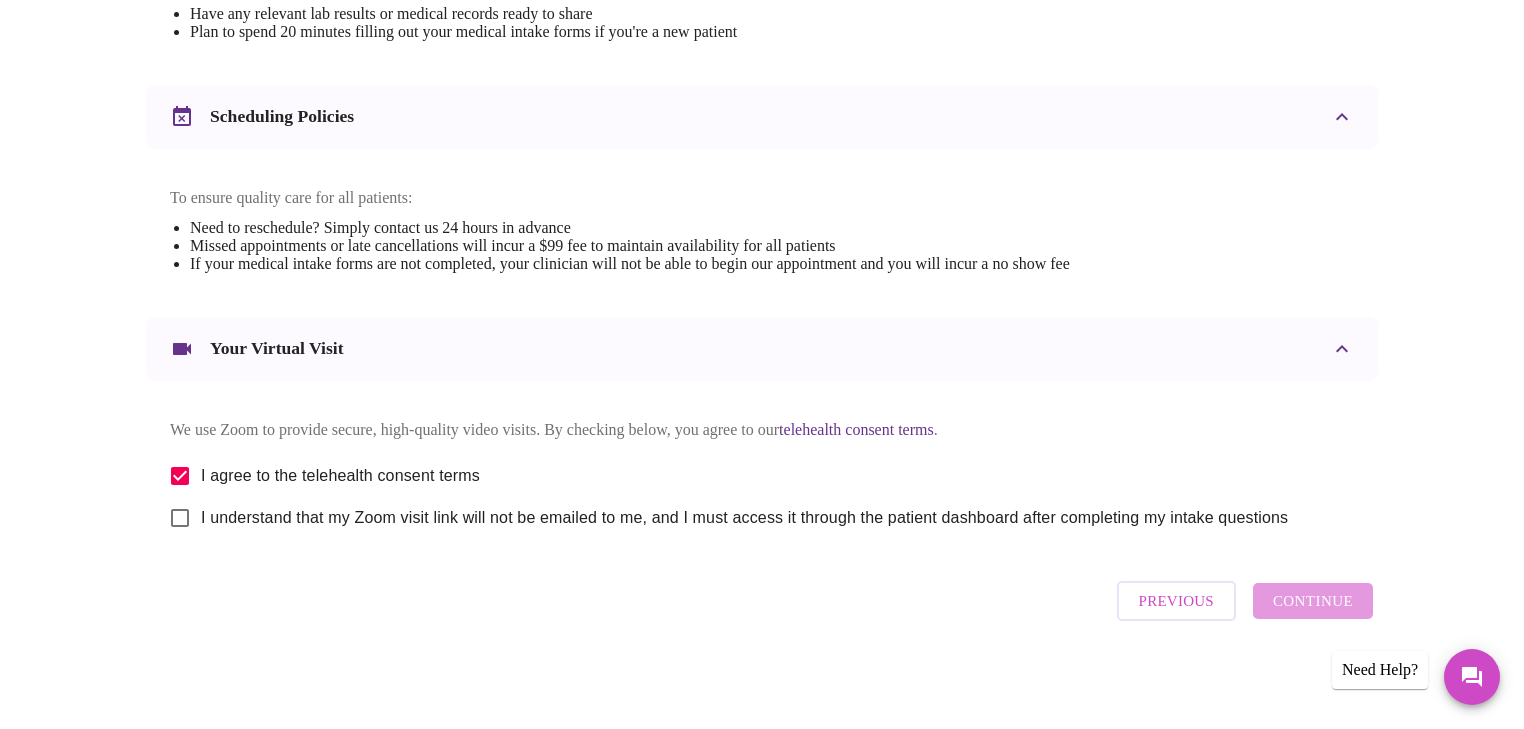 click on "I understand that my Zoom visit link will not be emailed to me, and I must access it through the patient dashboard after completing my intake questions" at bounding box center [180, 518] 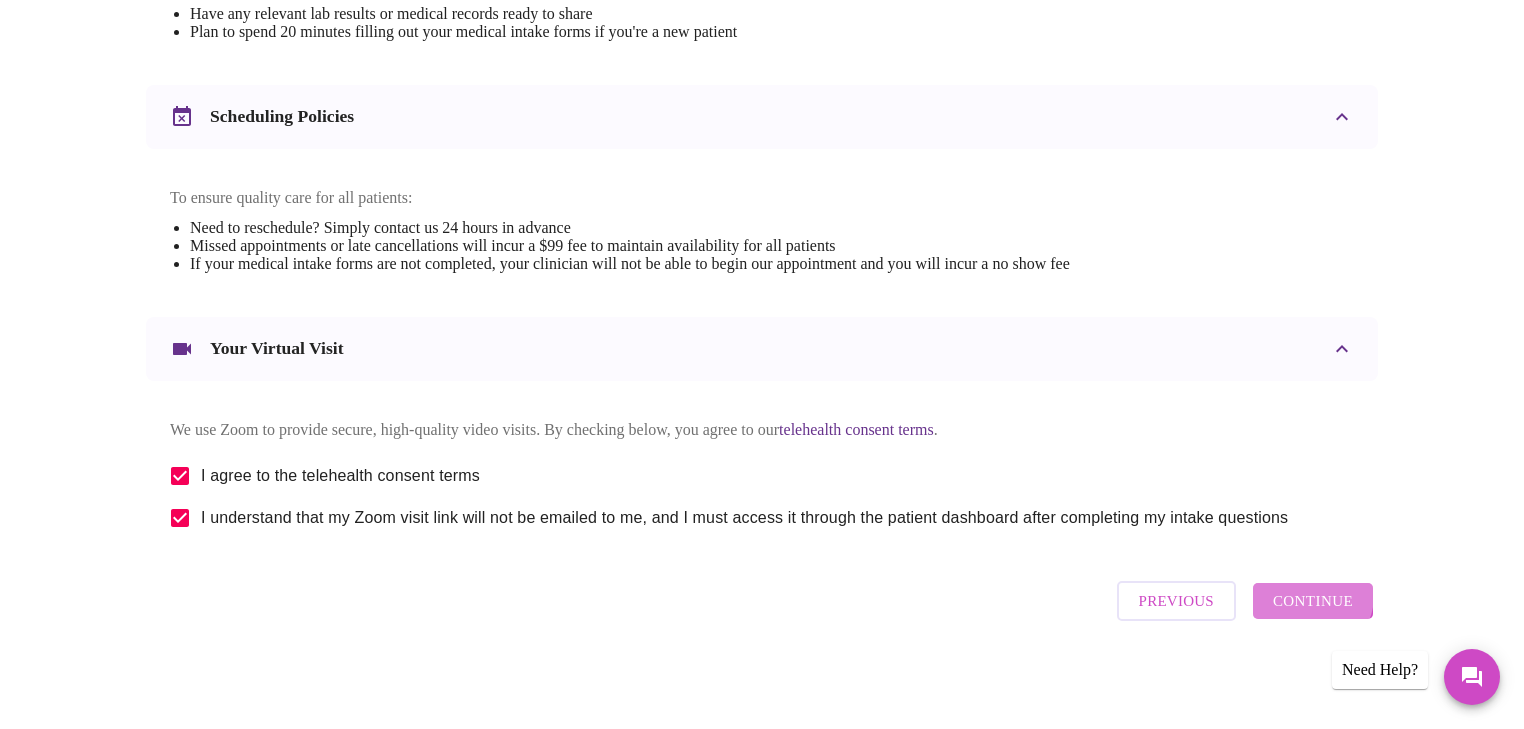 click on "Continue" at bounding box center [1313, 601] 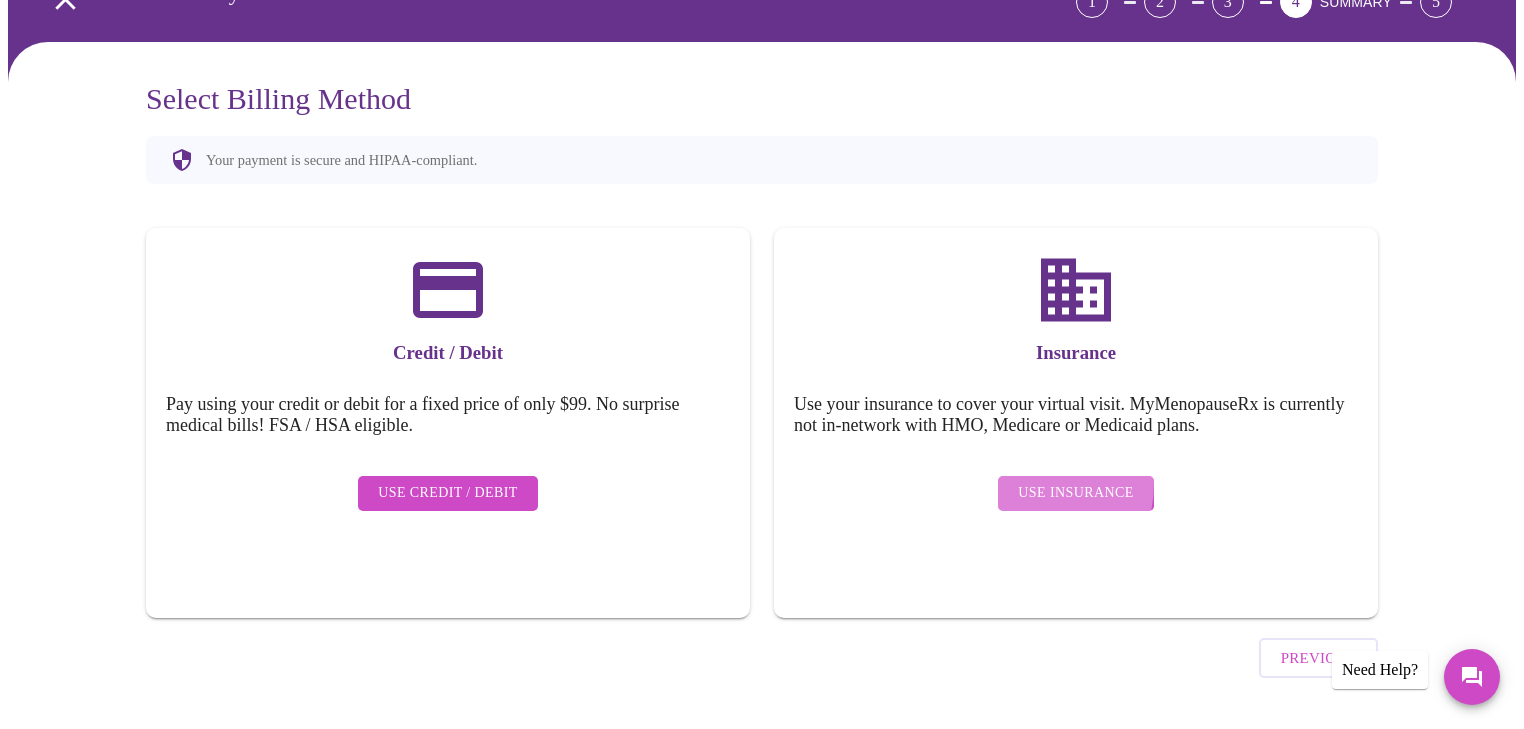 click on "Use Insurance" at bounding box center [1075, 493] 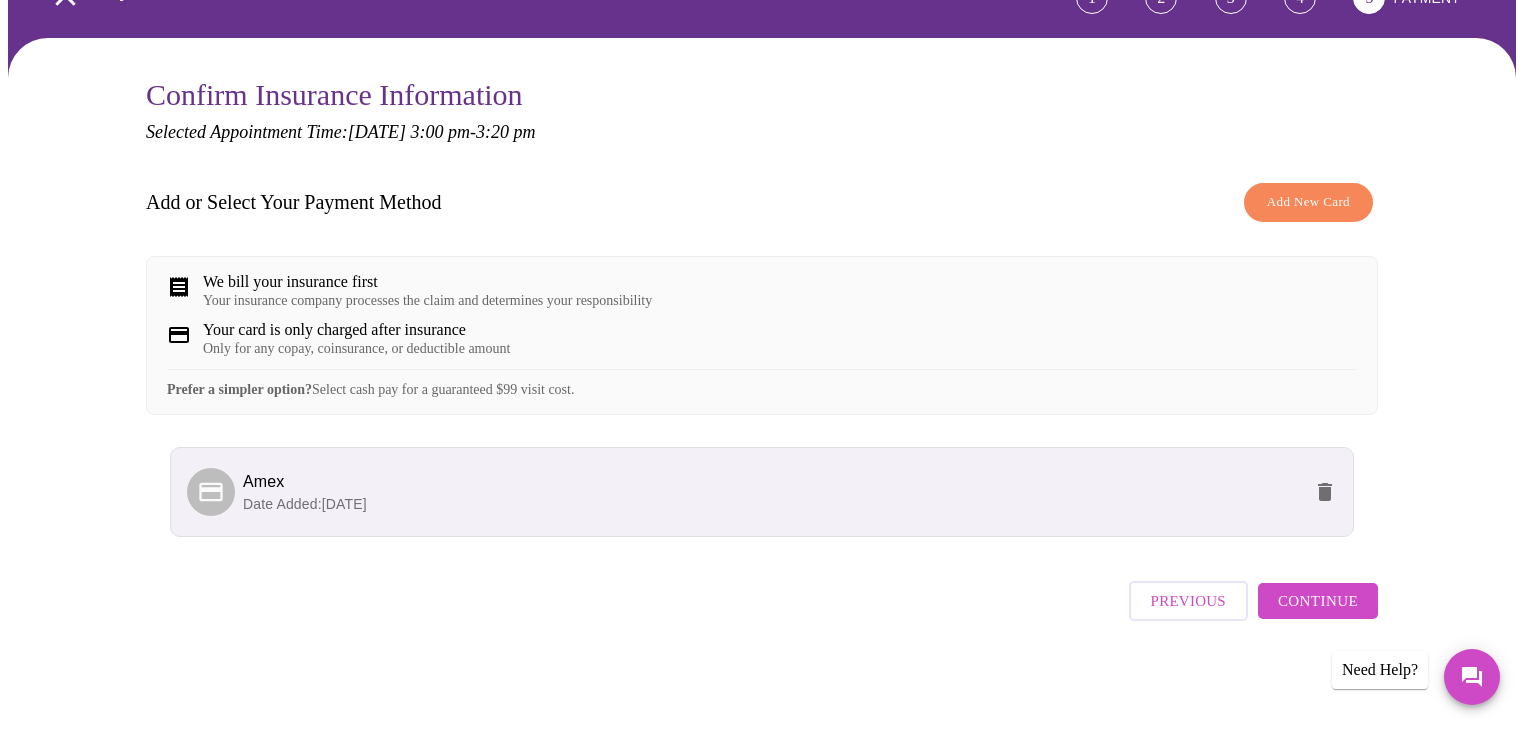scroll, scrollTop: 139, scrollLeft: 0, axis: vertical 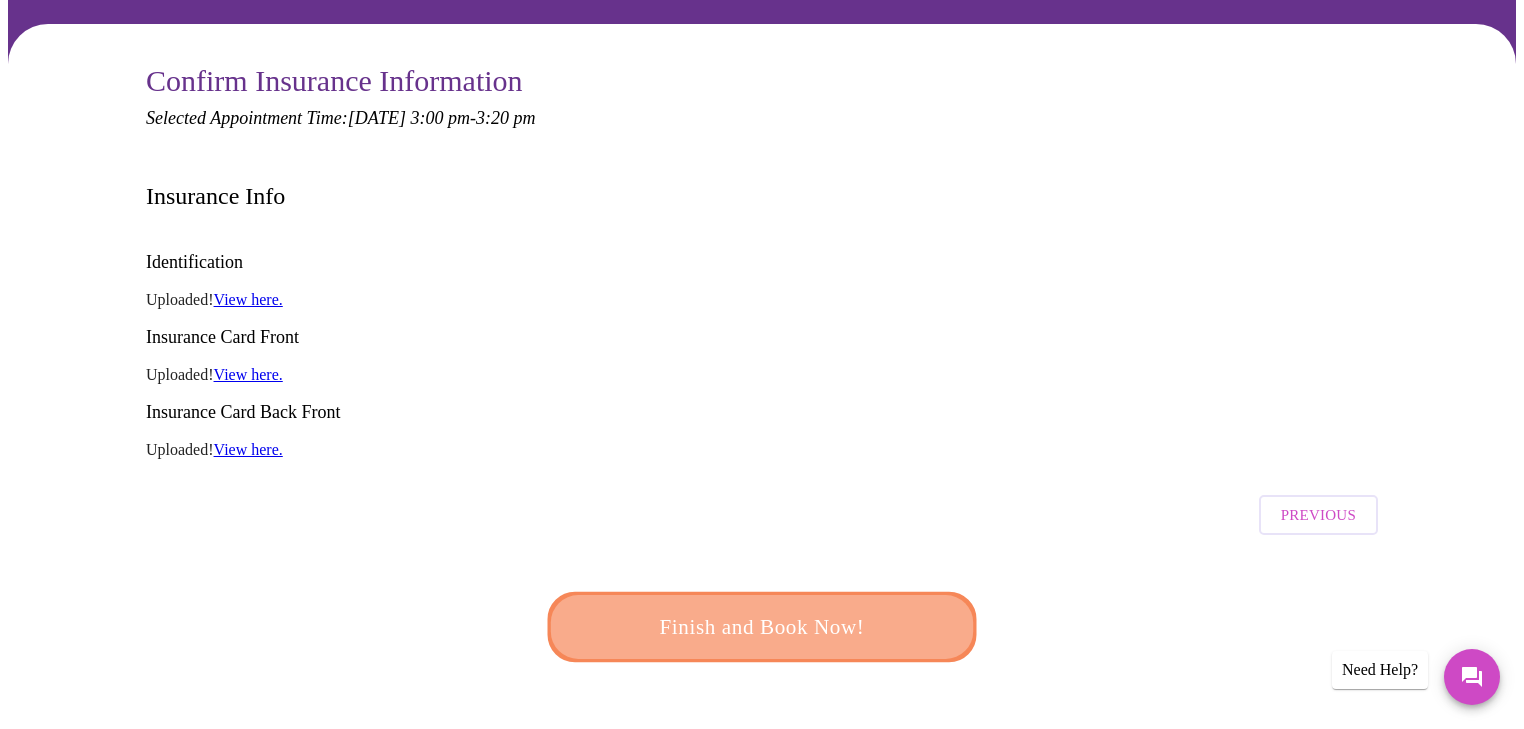 click on "Finish and Book Now!" at bounding box center [762, 627] 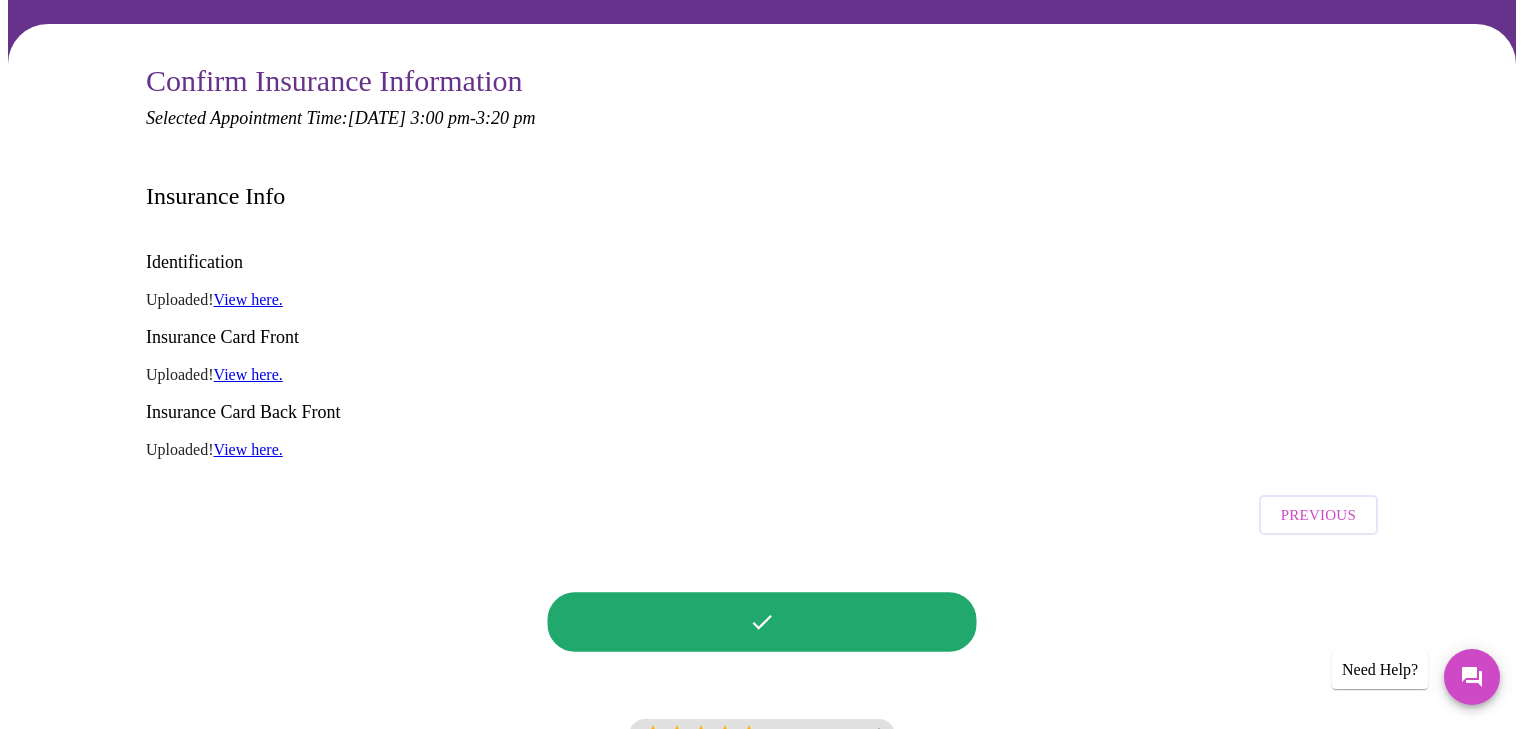 scroll, scrollTop: 0, scrollLeft: 0, axis: both 